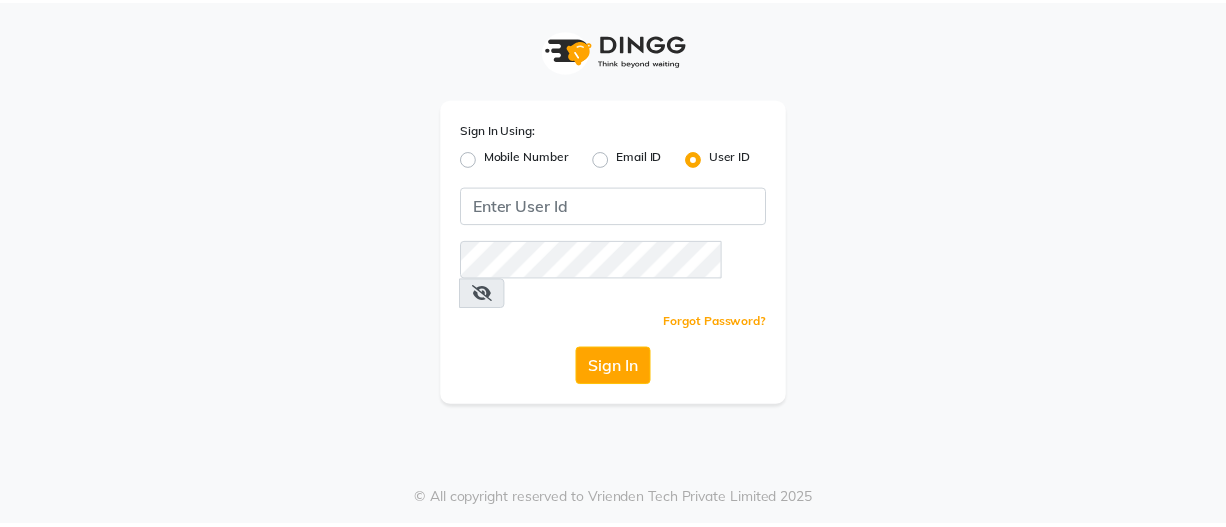 scroll, scrollTop: 0, scrollLeft: 0, axis: both 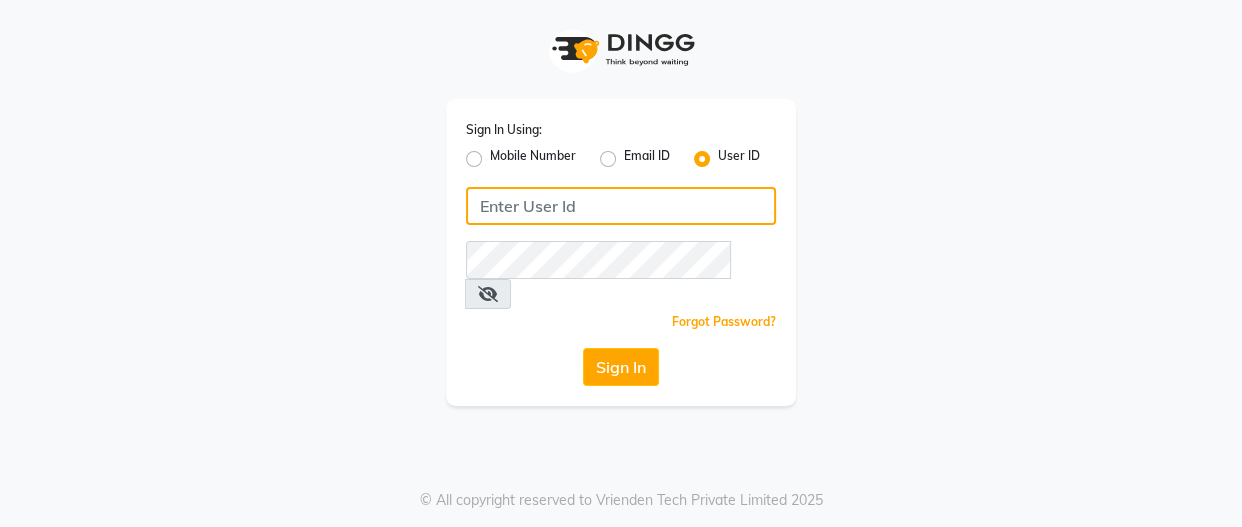 click 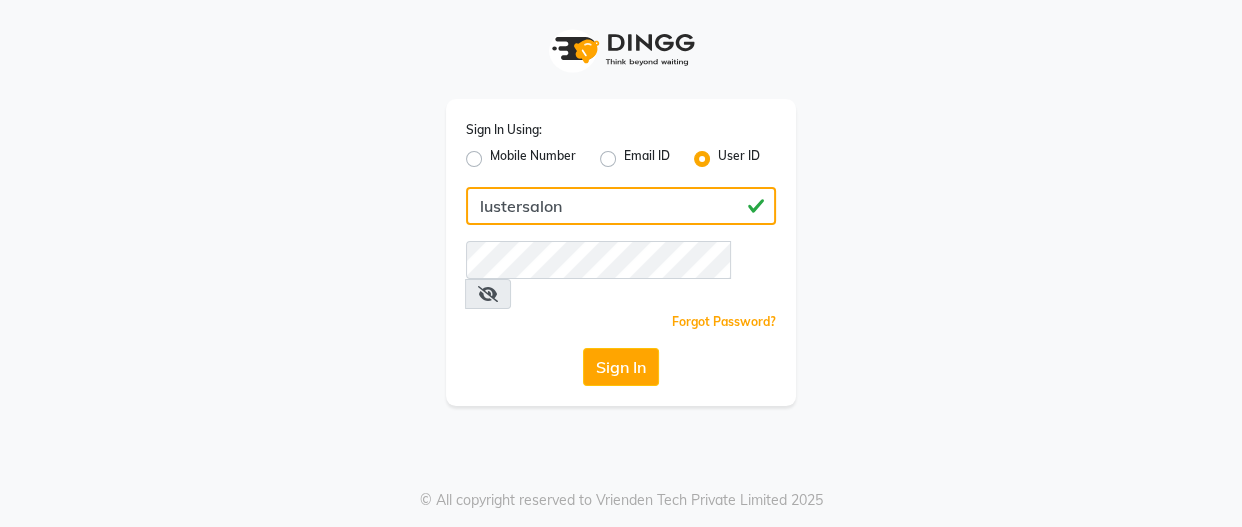 drag, startPoint x: 587, startPoint y: 206, endPoint x: 456, endPoint y: 198, distance: 131.24405 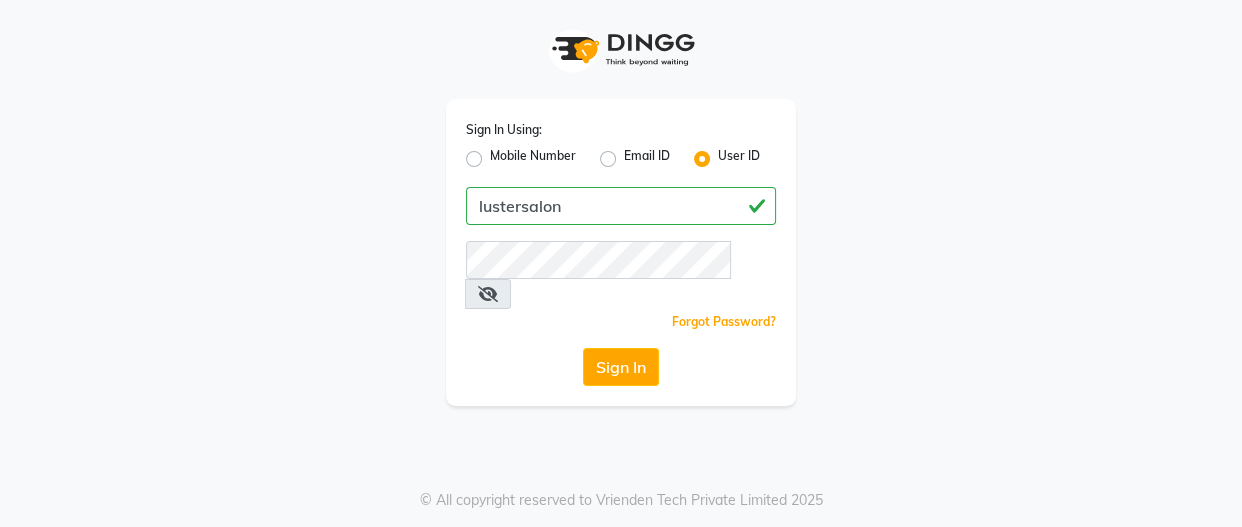 drag, startPoint x: 456, startPoint y: 198, endPoint x: 1019, endPoint y: 368, distance: 588.10626 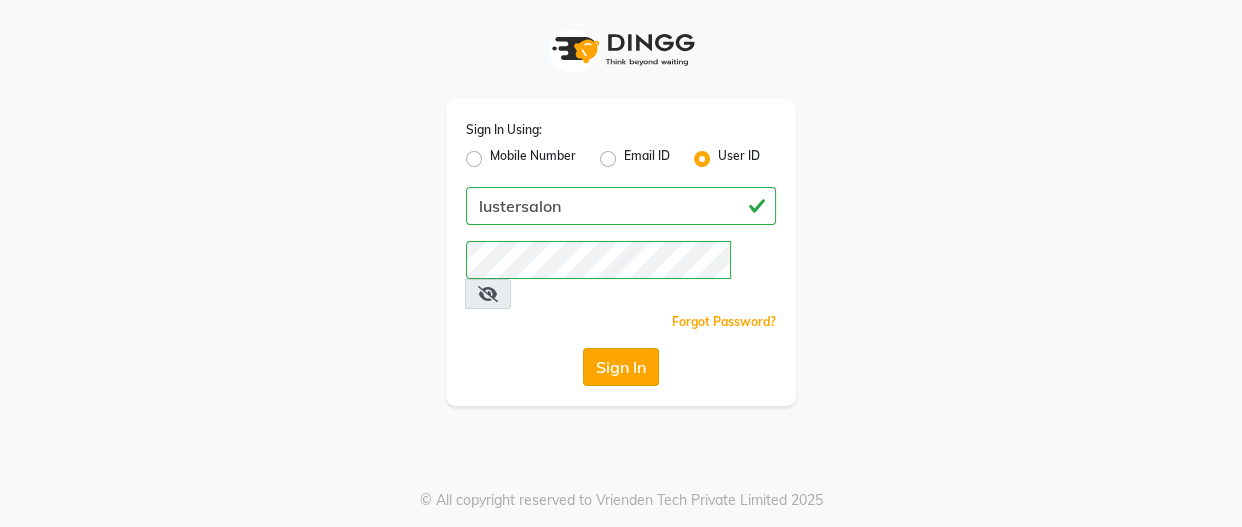 click on "Sign In" 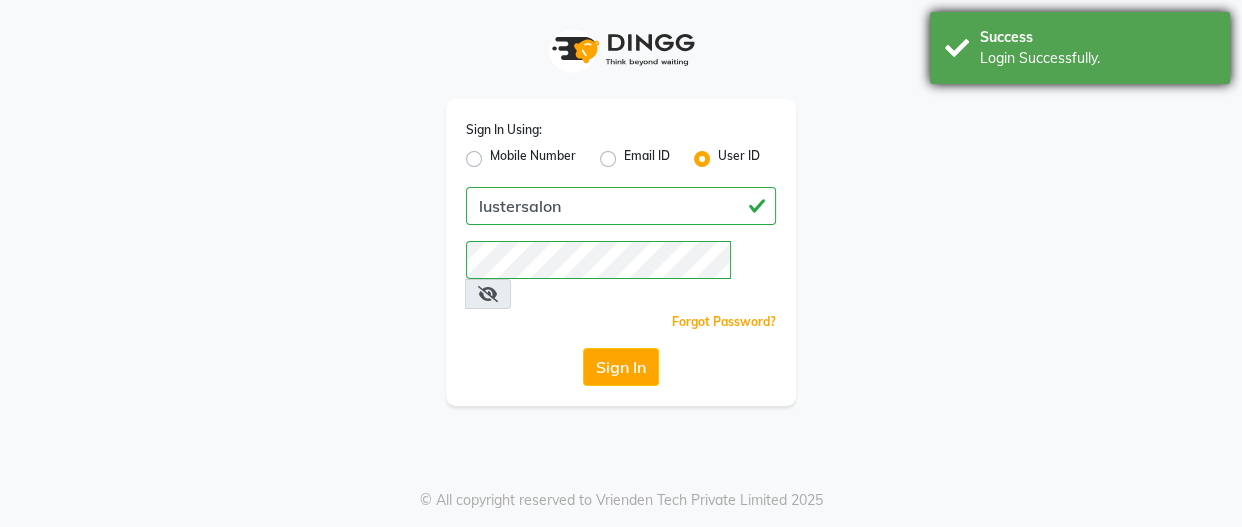 click on "Login Successfully." at bounding box center (1097, 58) 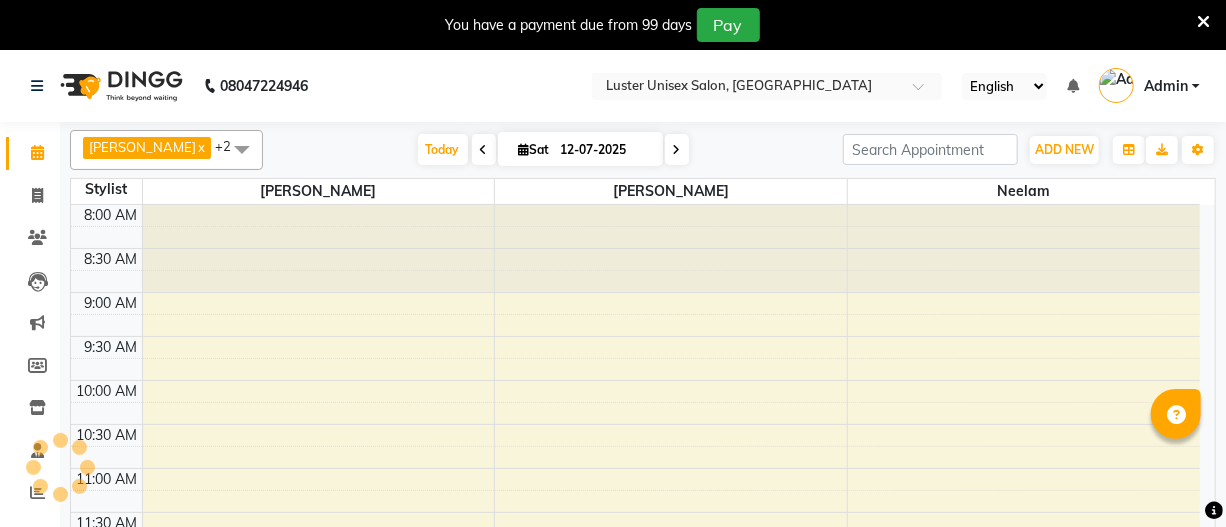 select on "en" 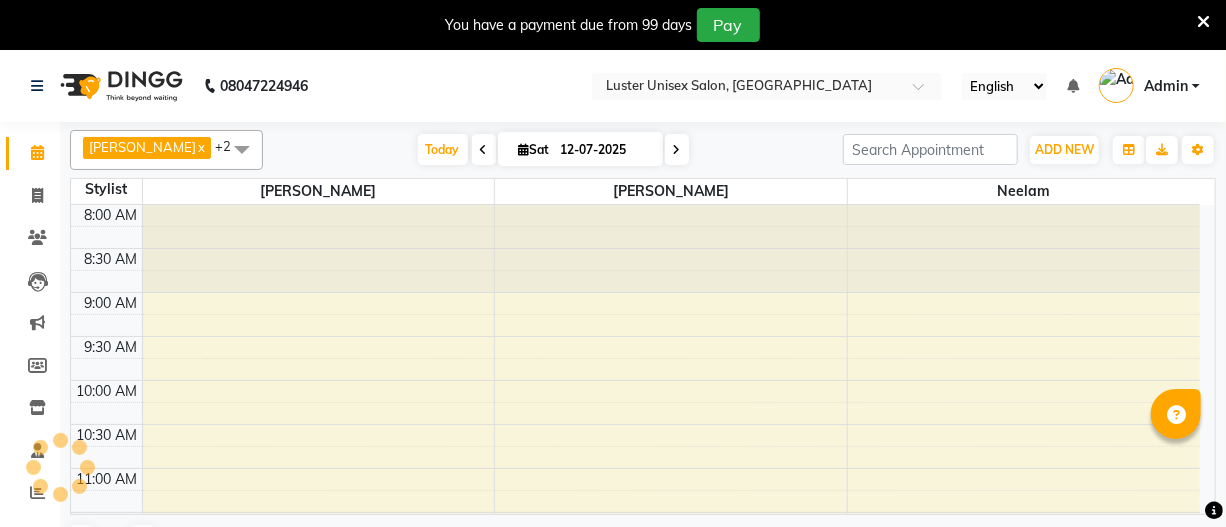 scroll, scrollTop: 0, scrollLeft: 0, axis: both 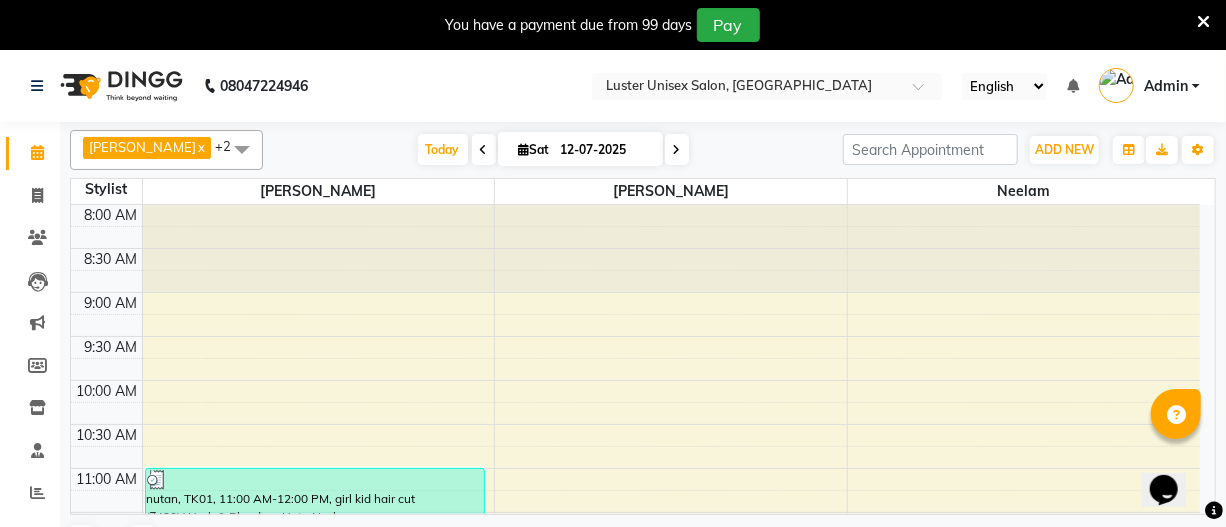 click at bounding box center [1203, 22] 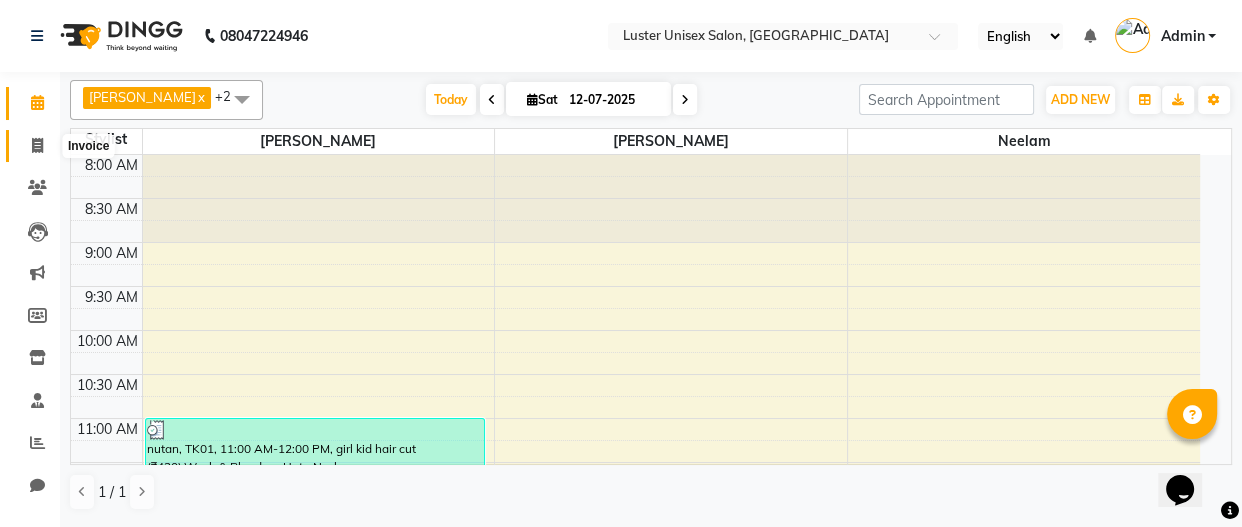 click 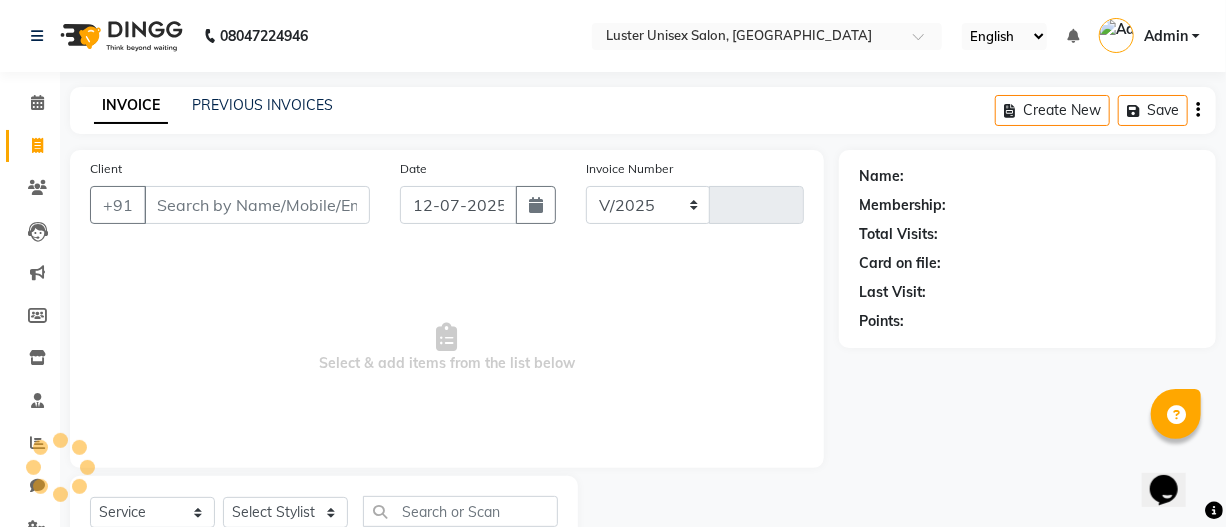 select on "7467" 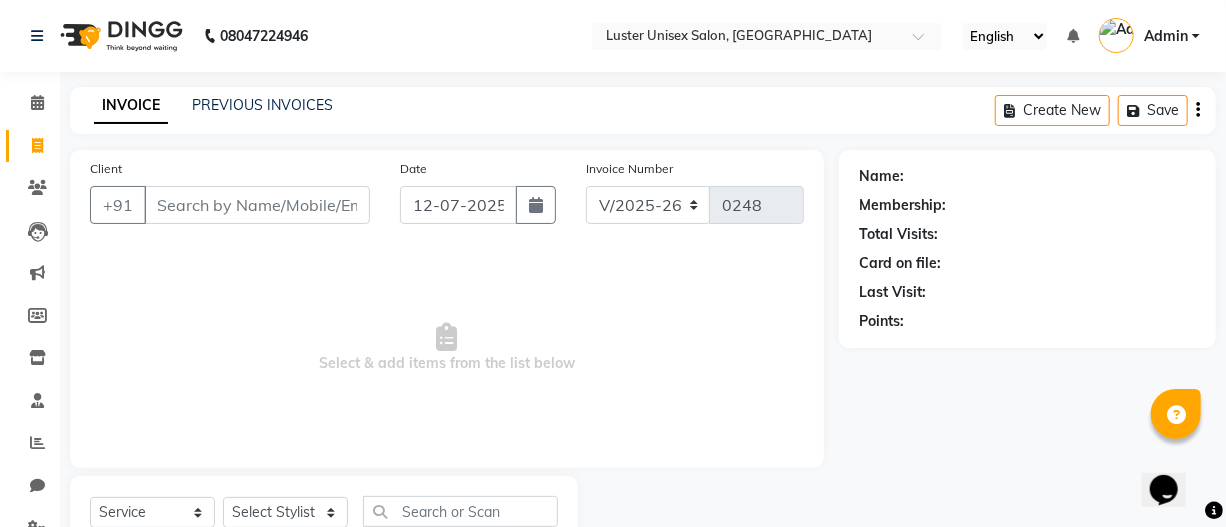 scroll, scrollTop: 74, scrollLeft: 0, axis: vertical 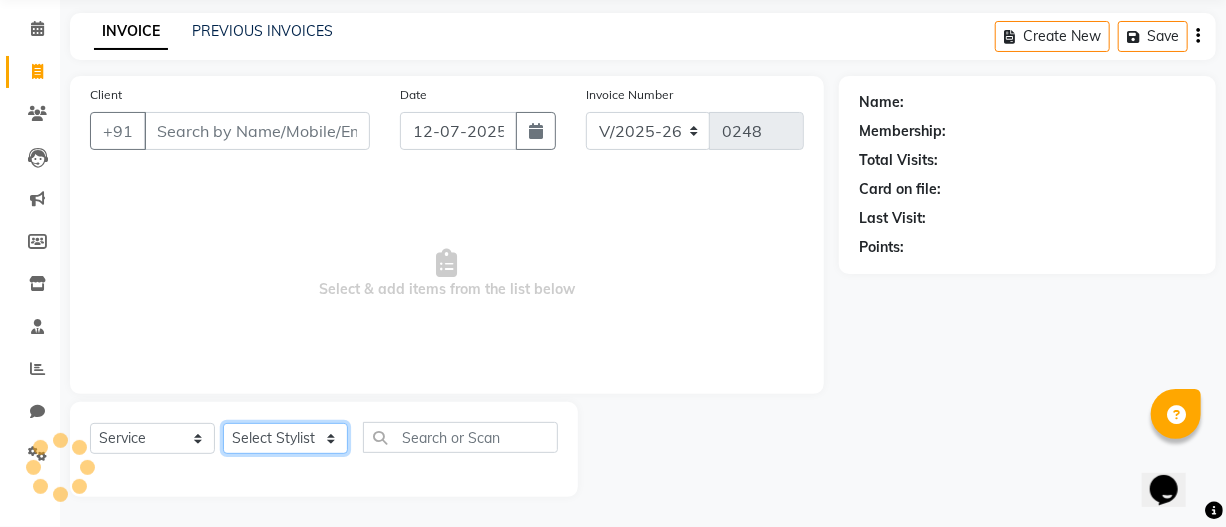 click on "Select Stylist" 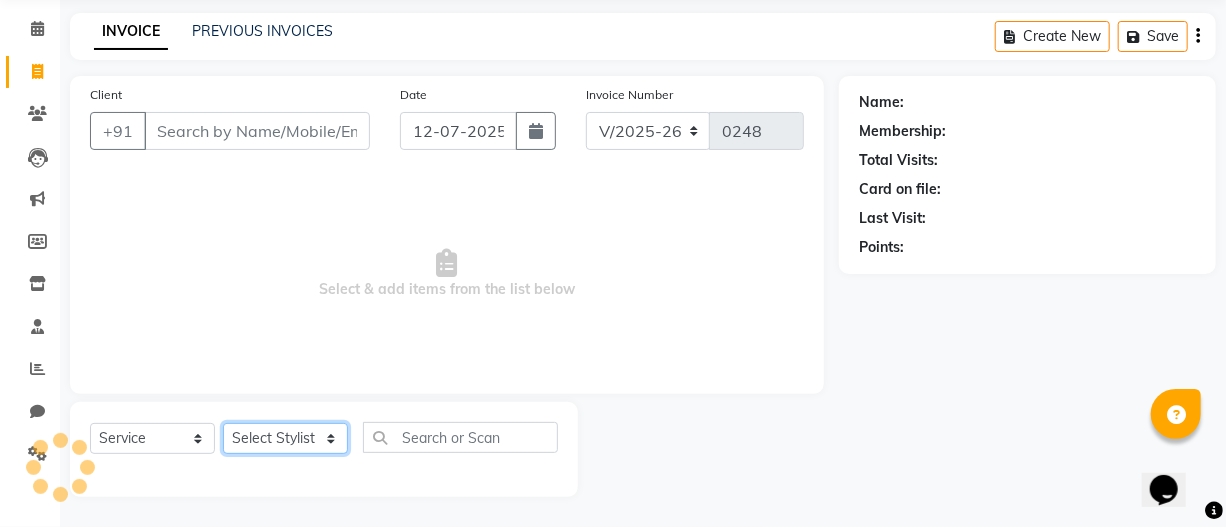 select on "68086" 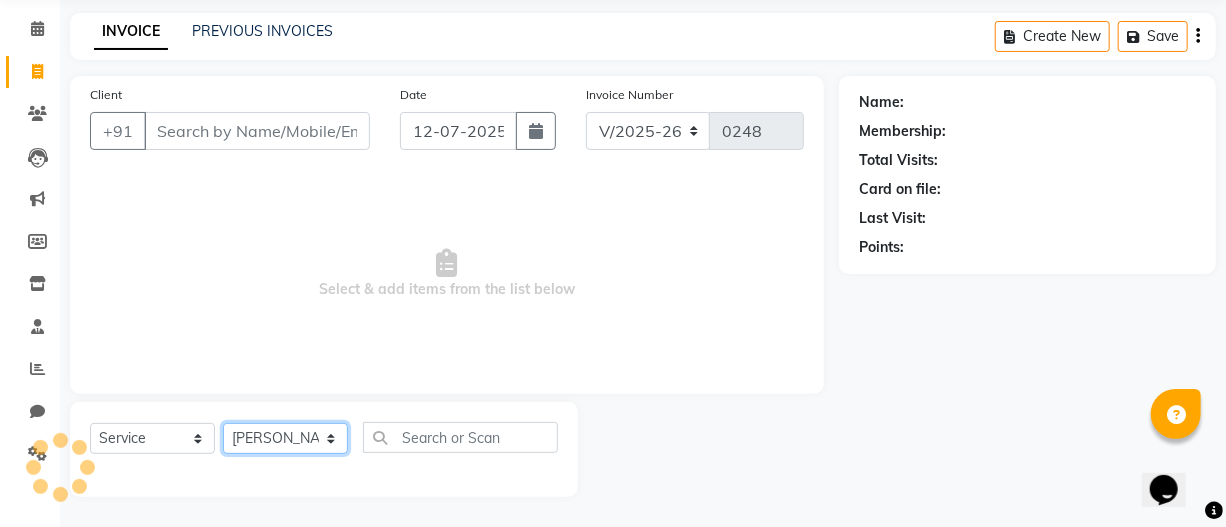 click on "Select Stylist Aparna [PERSON_NAME] [PERSON_NAME]" 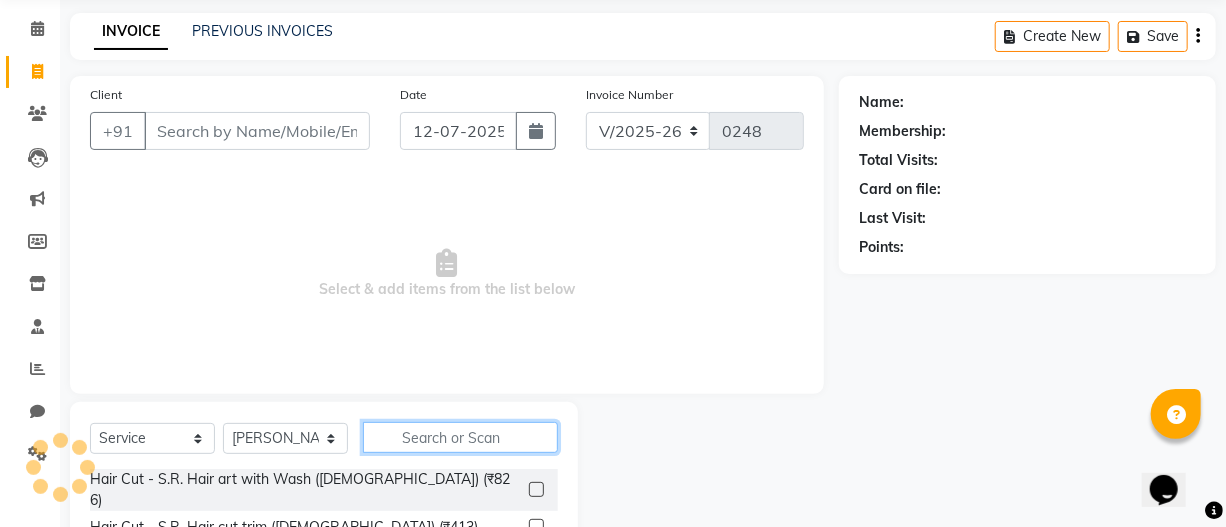 click 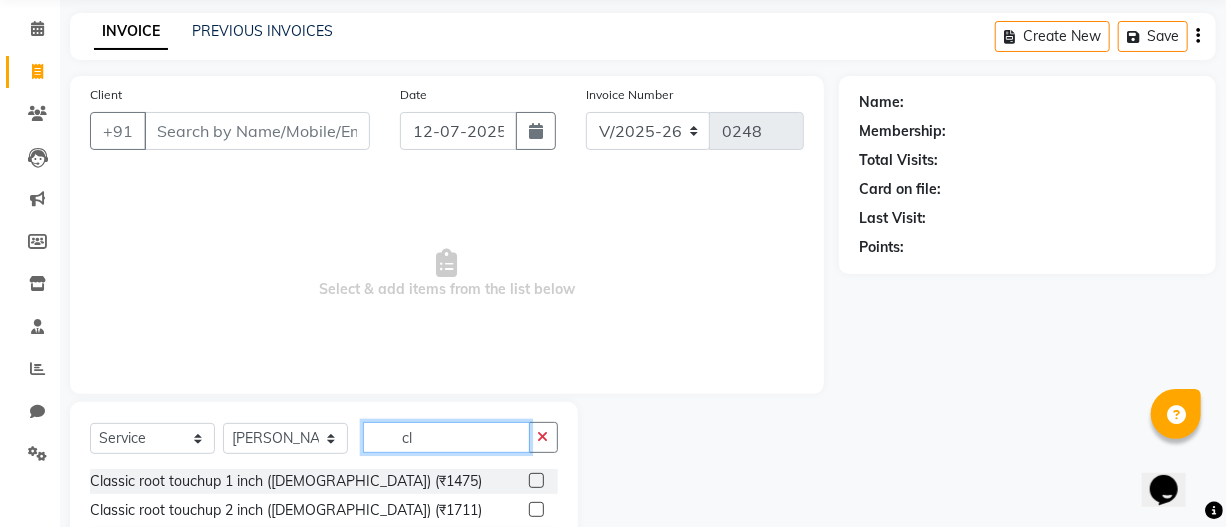 type on "c" 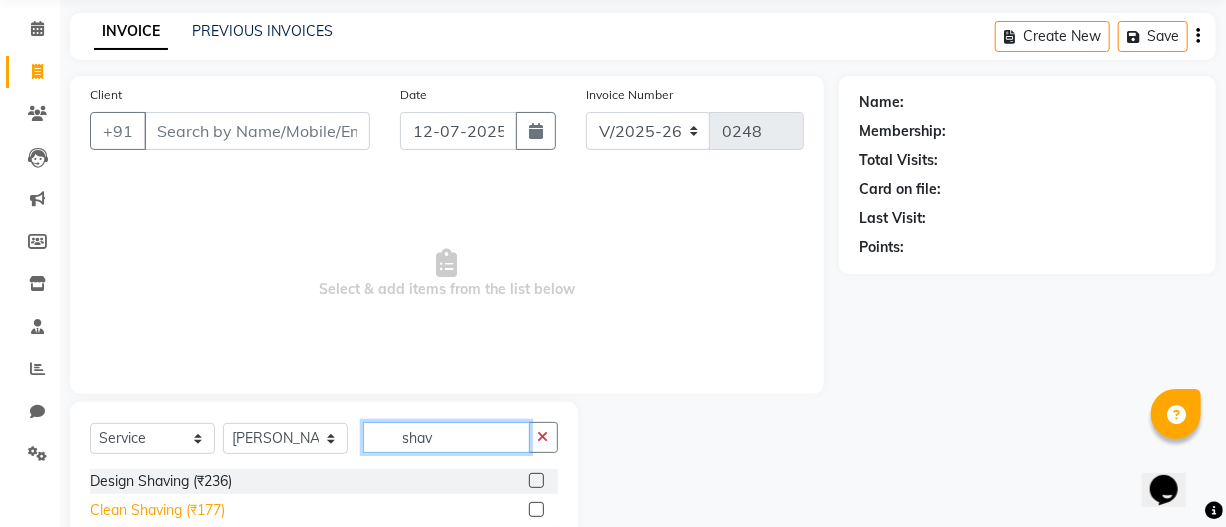 type on "shav" 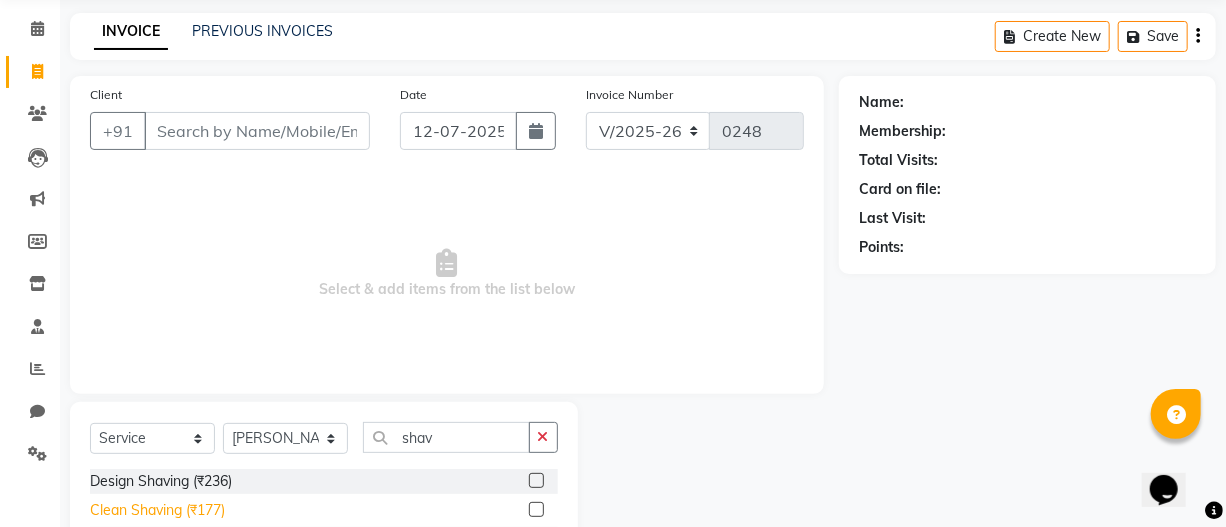 click on "Clean Shaving (₹177)" 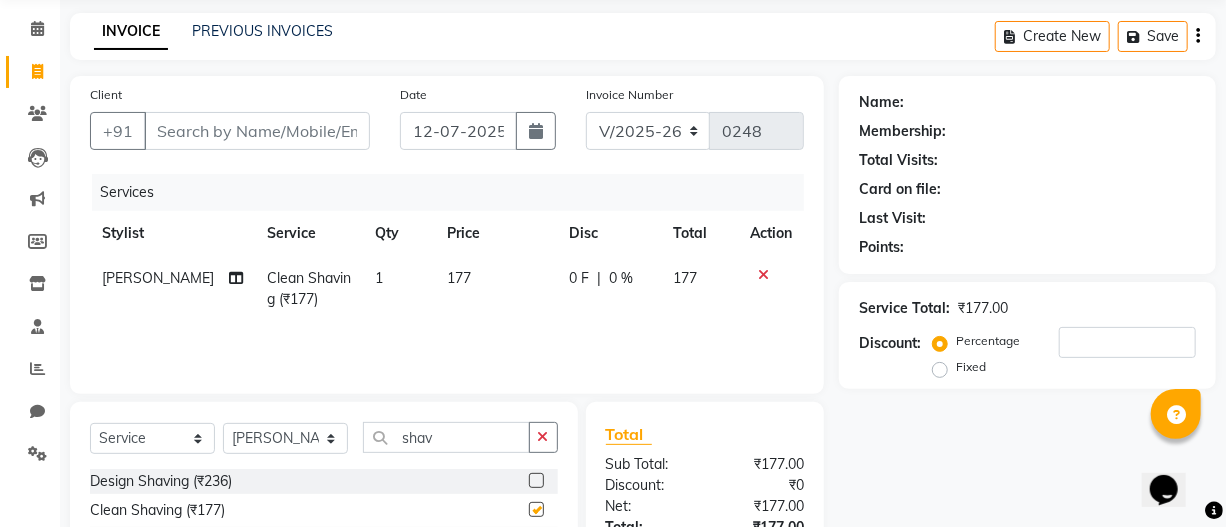 checkbox on "false" 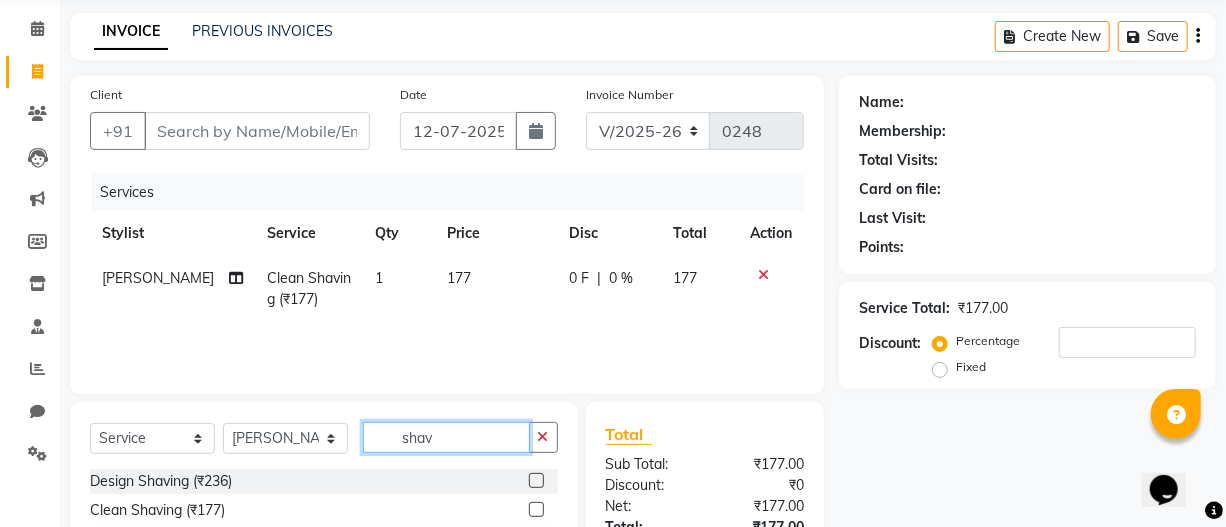 click on "shav" 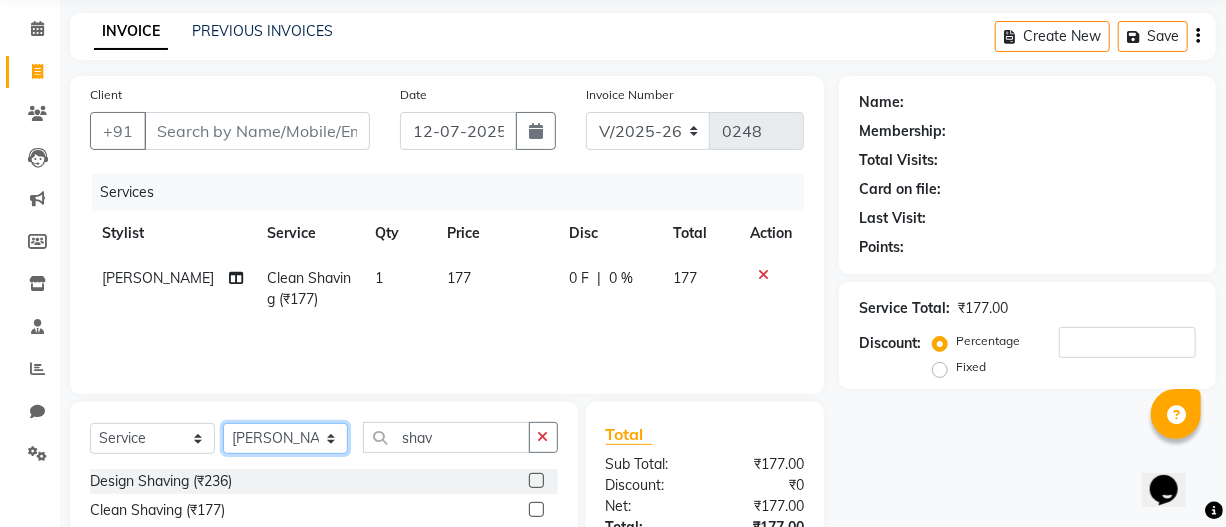 click on "Select Stylist Aparna [PERSON_NAME] [PERSON_NAME]" 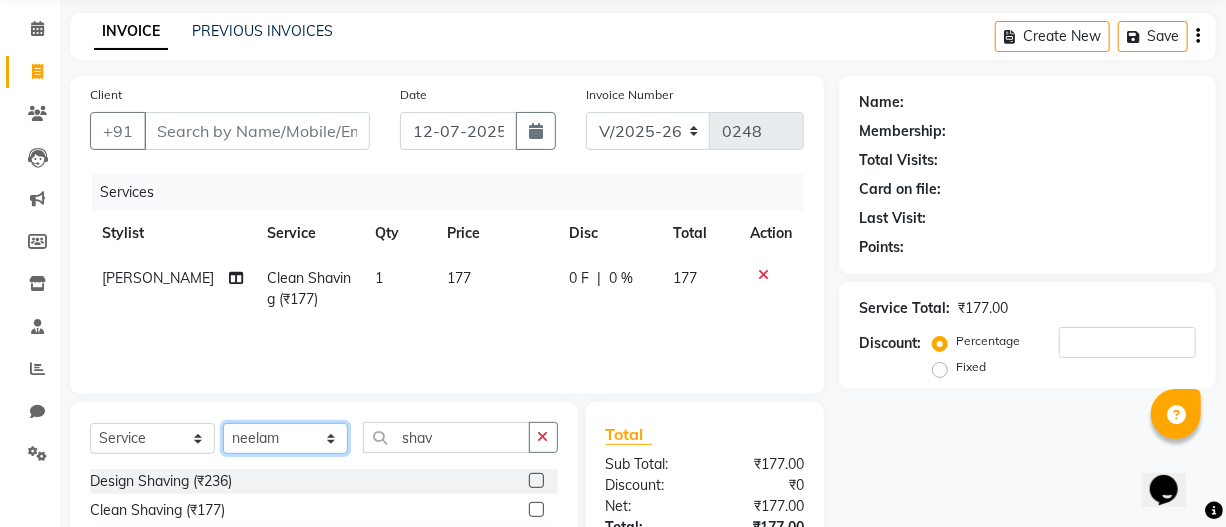 click on "Select Stylist Aparna [PERSON_NAME] [PERSON_NAME]" 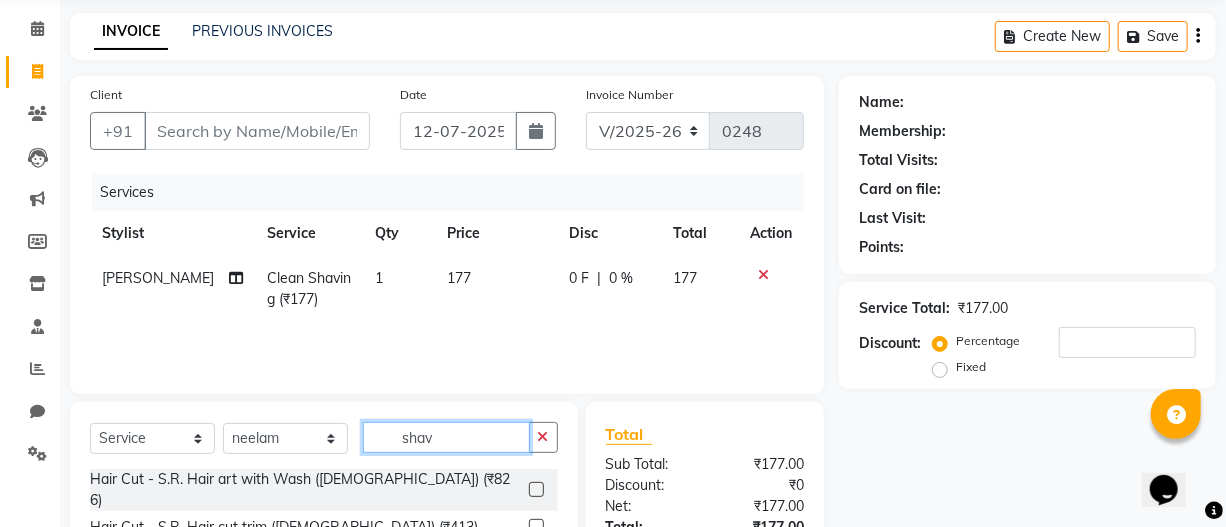 click on "shav" 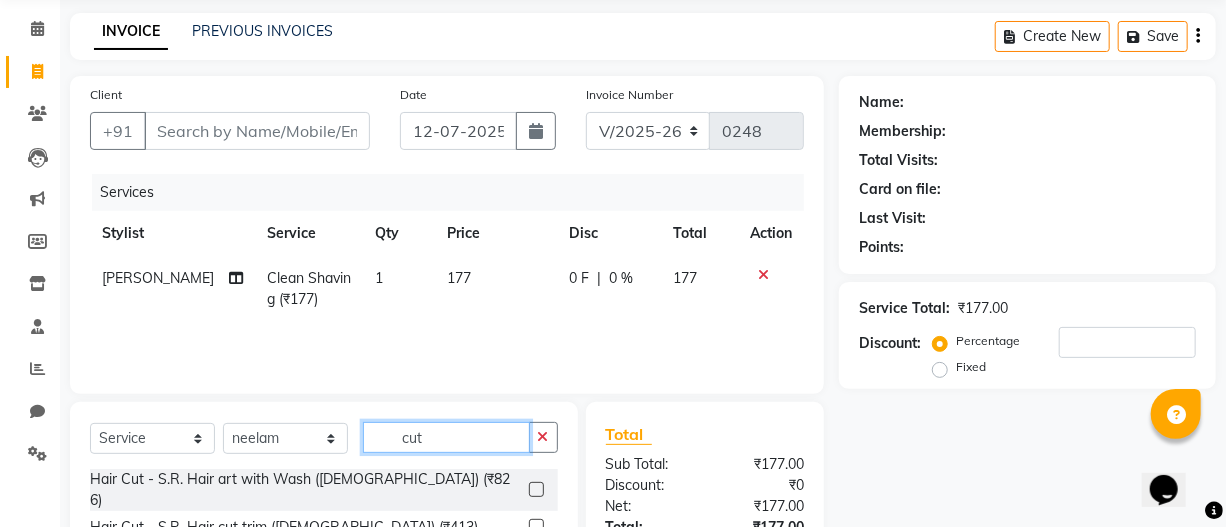scroll, scrollTop: 274, scrollLeft: 0, axis: vertical 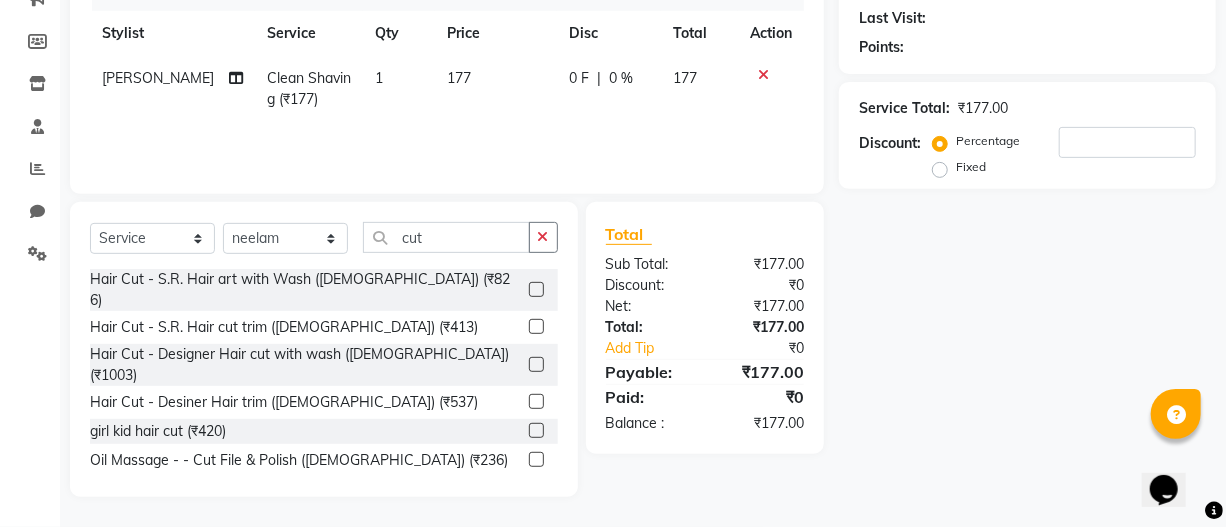 click on "Name: Membership: Total Visits: Card on file: Last Visit:  Points:  Service Total:  ₹177.00  Discount:  Percentage   Fixed" 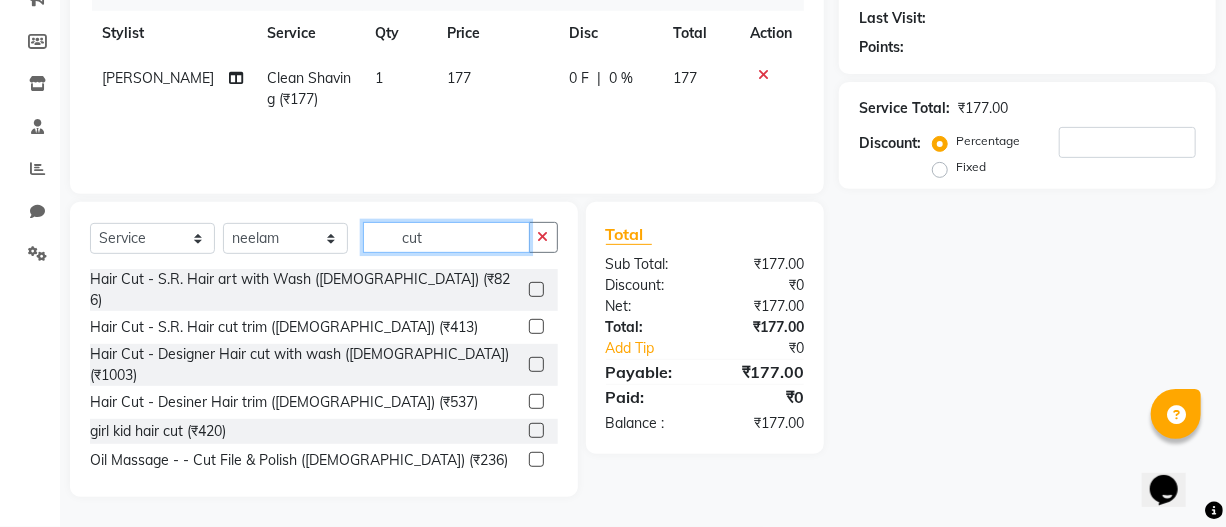 click on "cut" 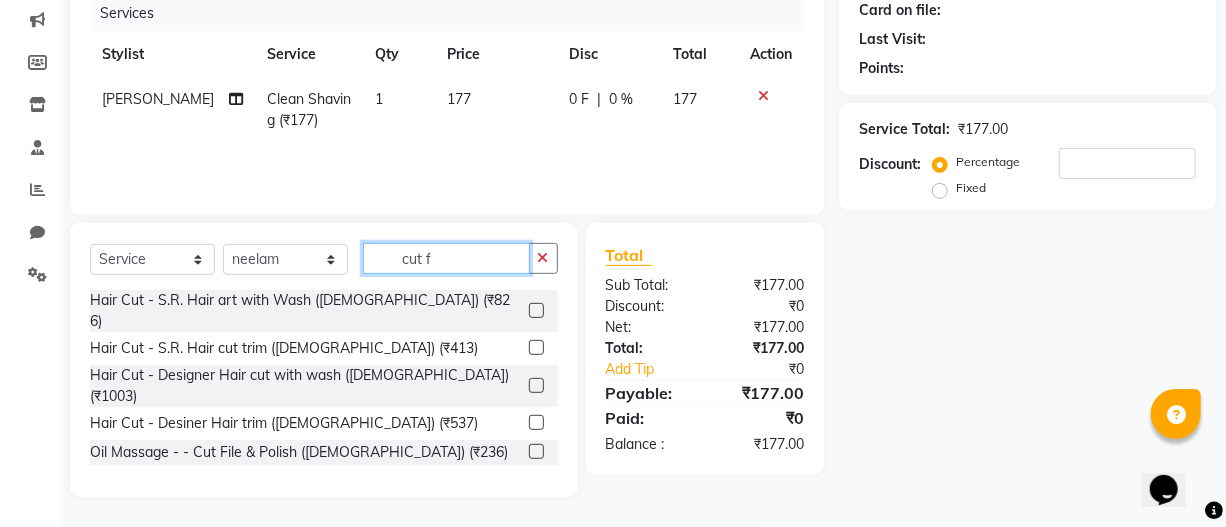 scroll, scrollTop: 230, scrollLeft: 0, axis: vertical 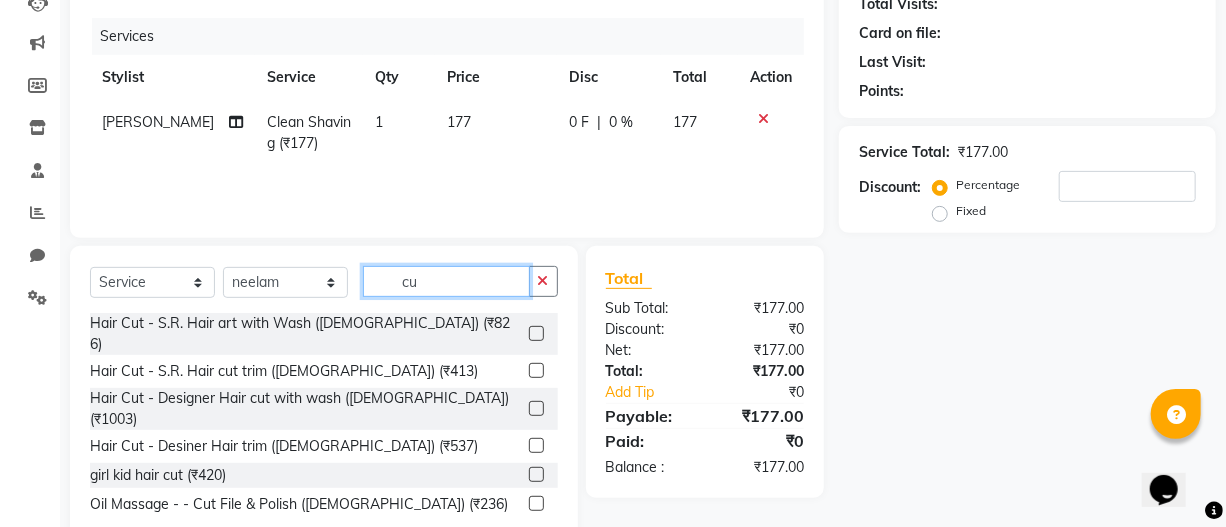 type on "c" 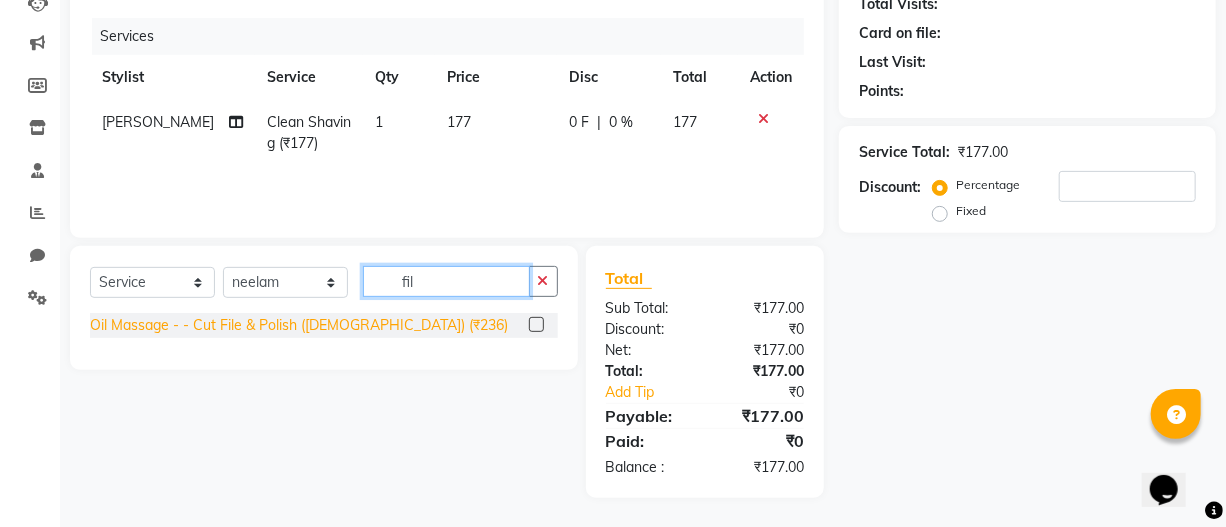 type on "fil" 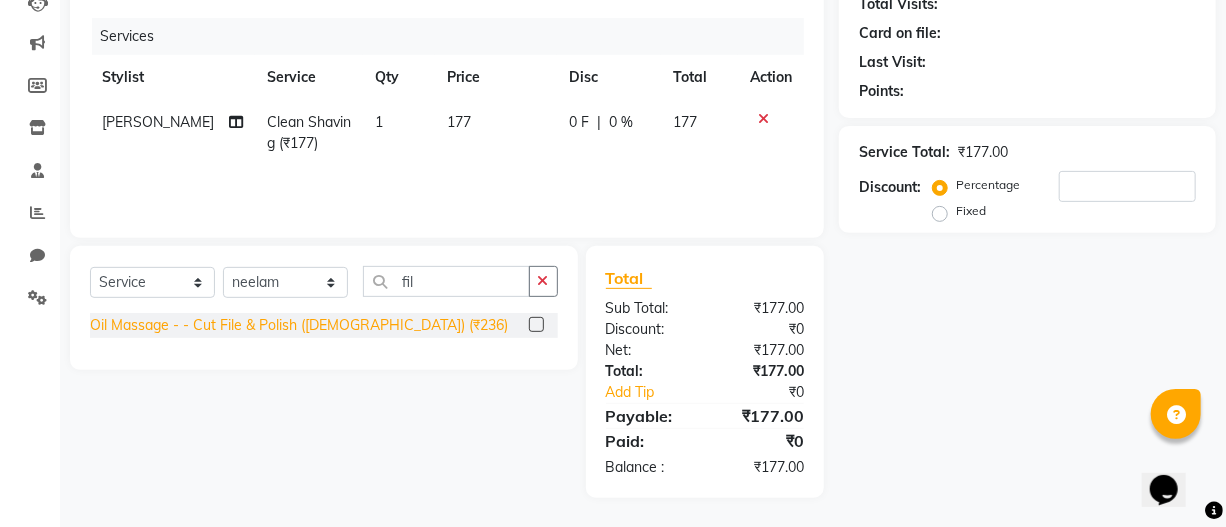 click on "Oil Massage -  - Cut File & Polish   ([DEMOGRAPHIC_DATA]) (₹236)" 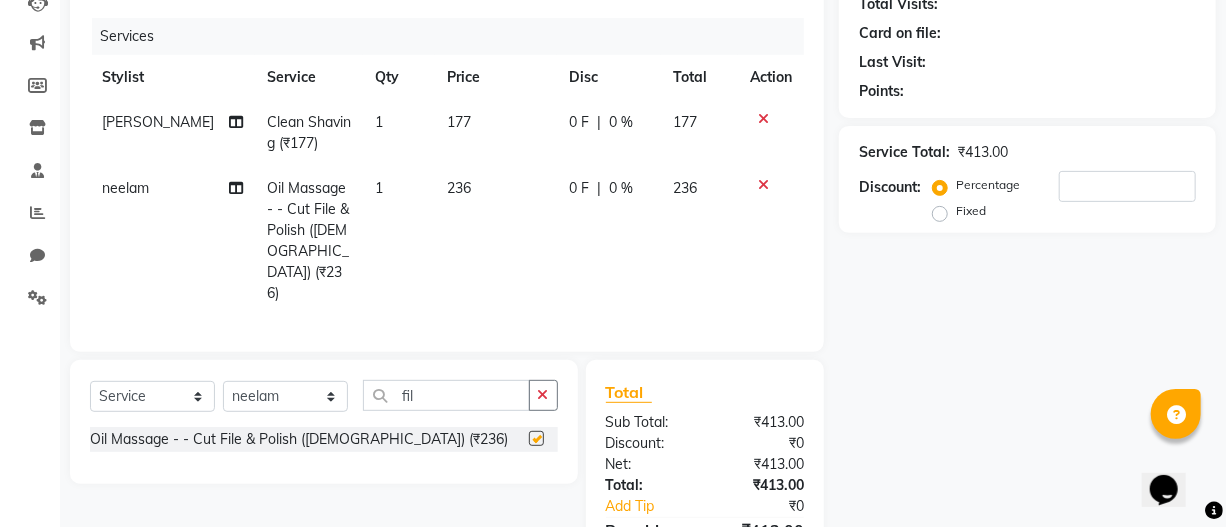 checkbox on "false" 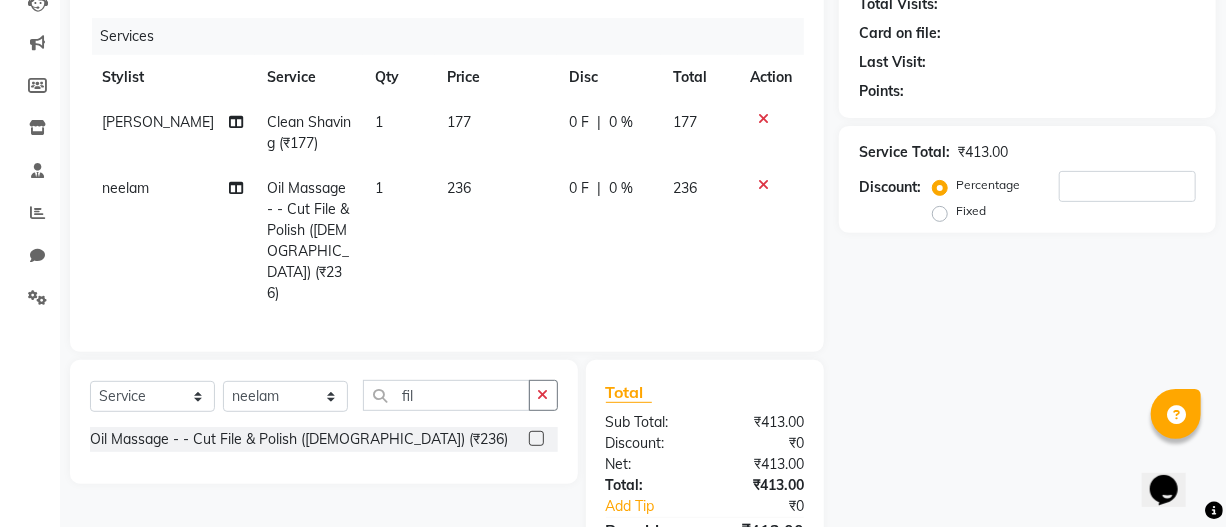 click on "236" 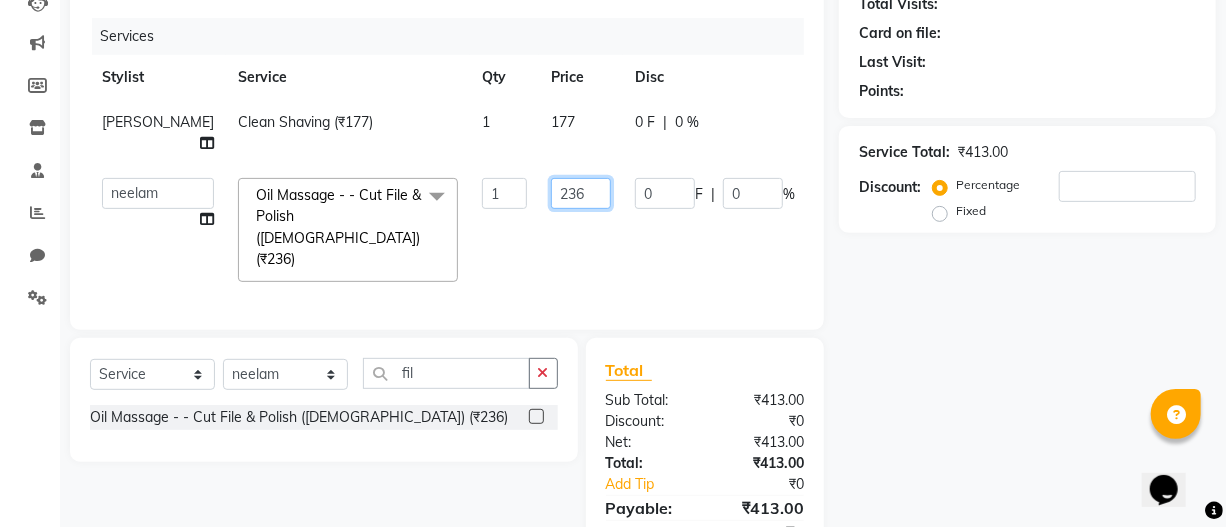 click on "236" 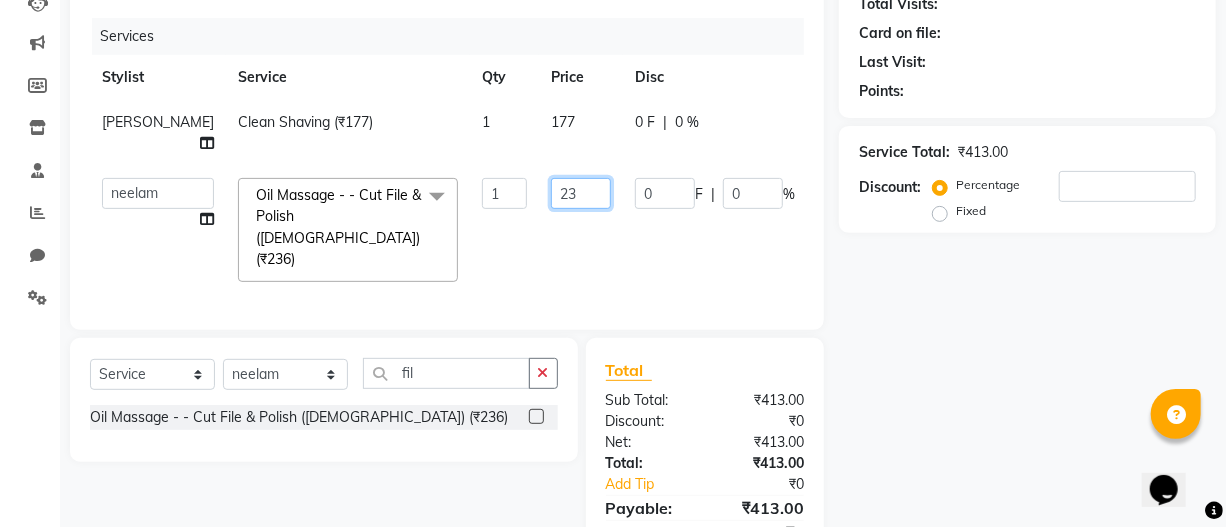 type on "2" 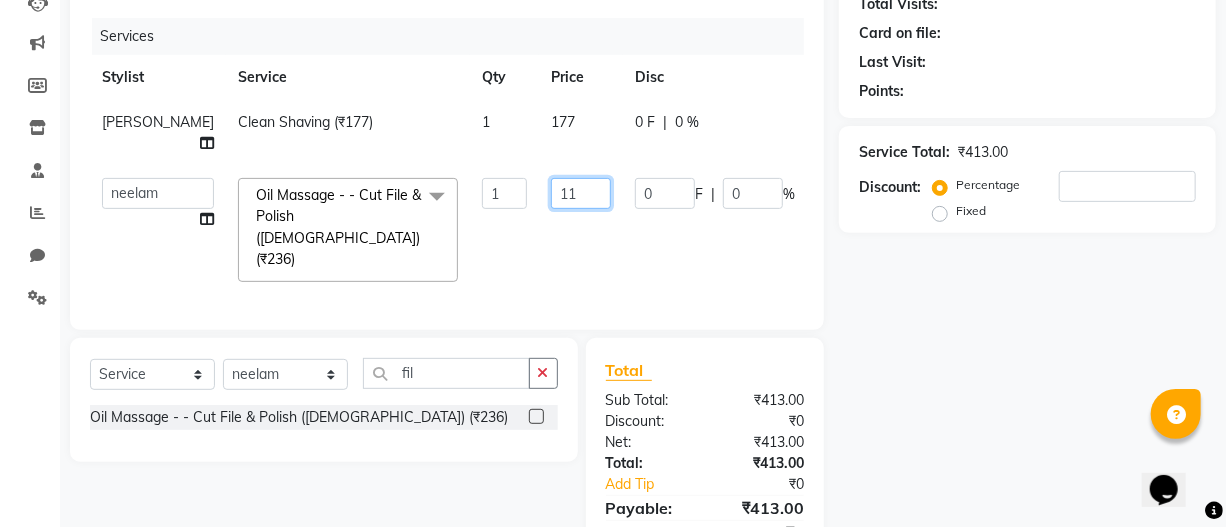 type on "118" 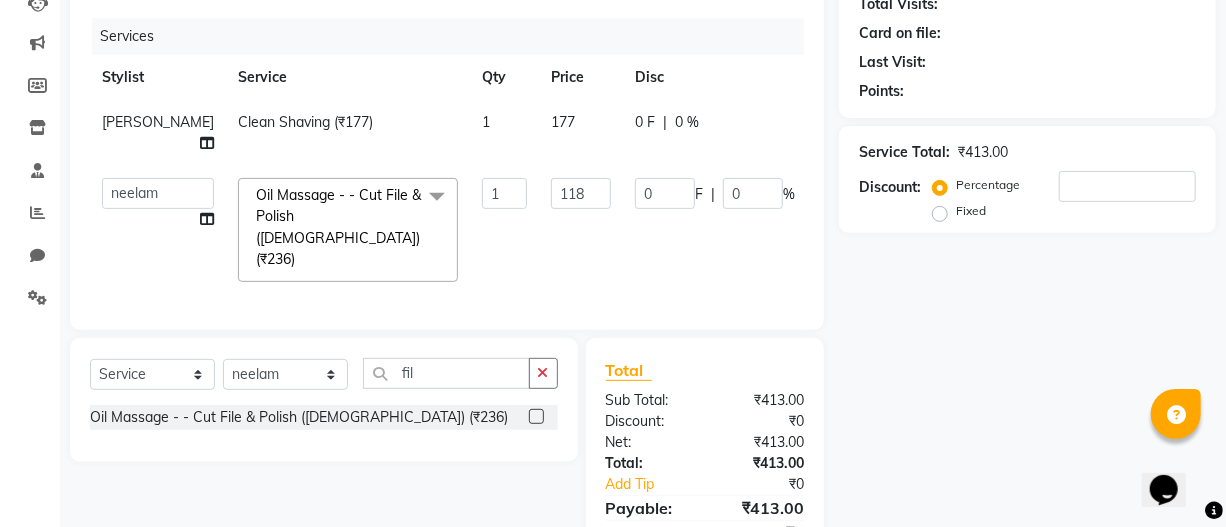 click on "Name: Membership: Total Visits: Card on file: Last Visit:  Points:  Service Total:  ₹413.00  Discount:  Percentage   Fixed" 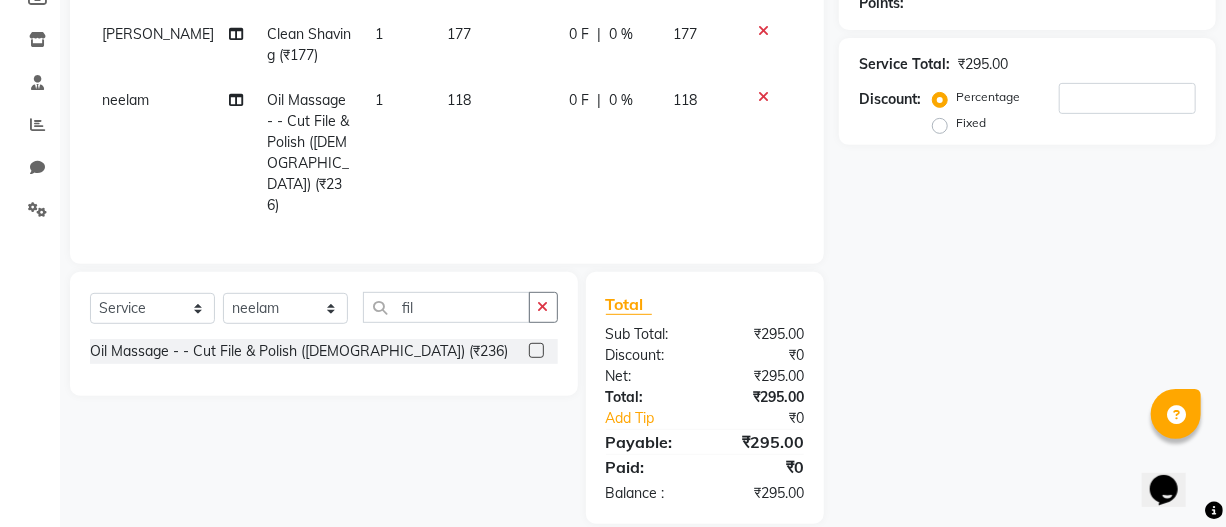 scroll, scrollTop: 0, scrollLeft: 0, axis: both 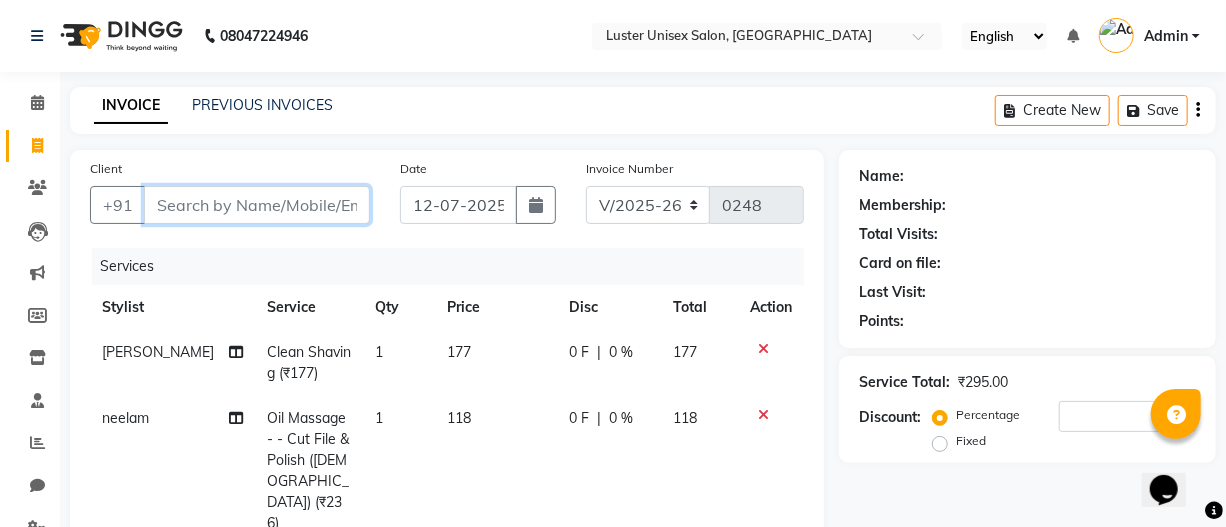 click on "Client" at bounding box center [257, 205] 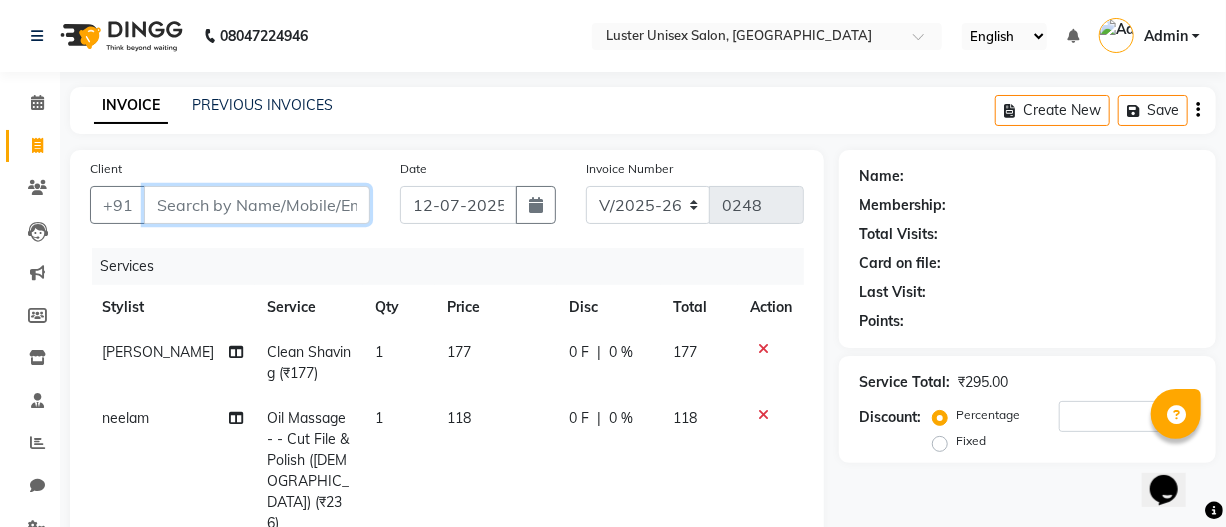 type on "9" 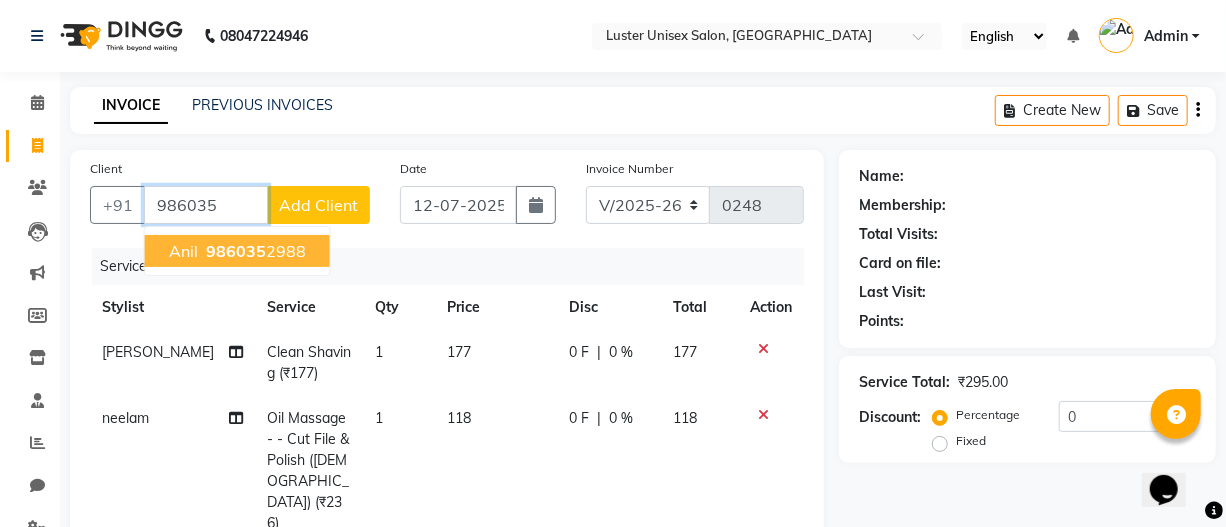 click on "986035" at bounding box center [236, 251] 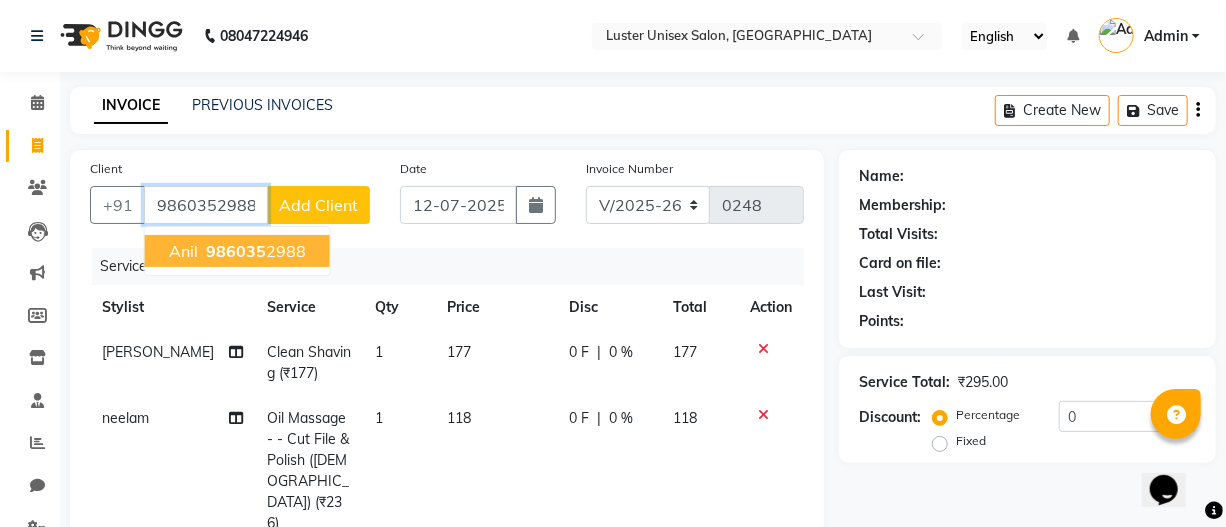 type on "9860352988" 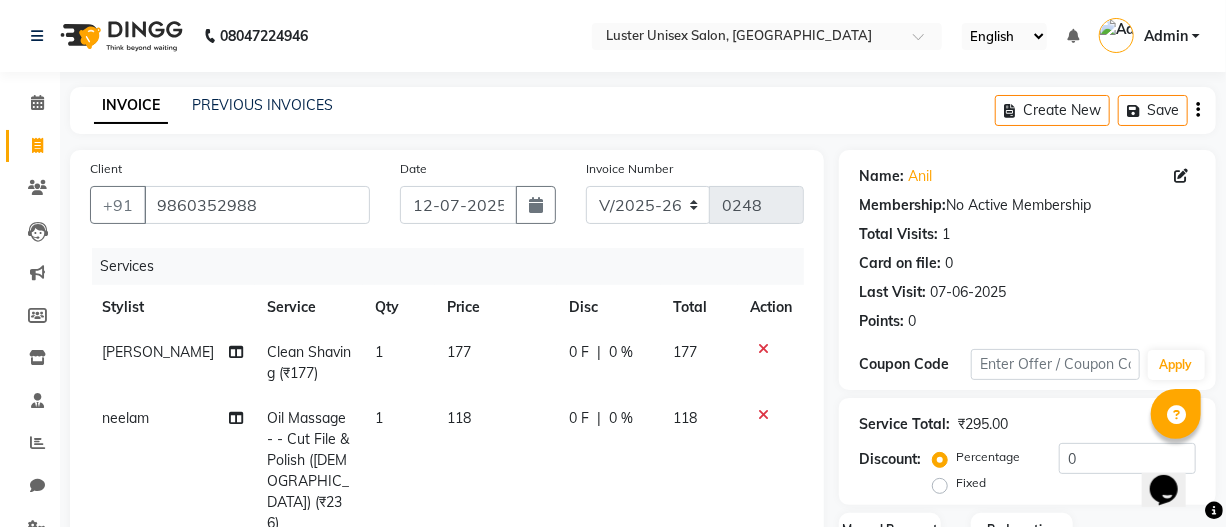 scroll, scrollTop: 318, scrollLeft: 0, axis: vertical 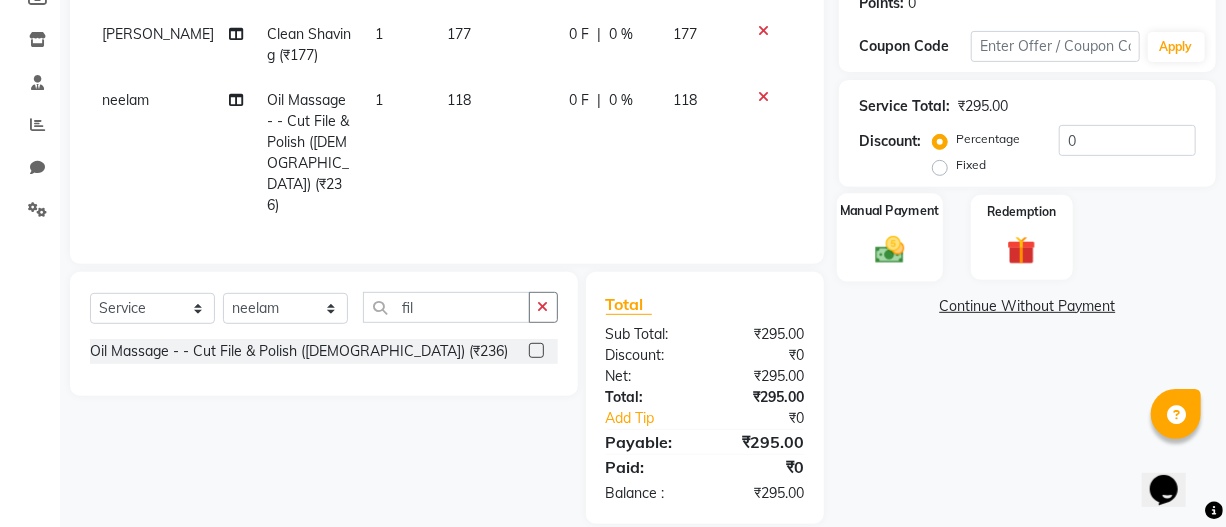 click on "Manual Payment" 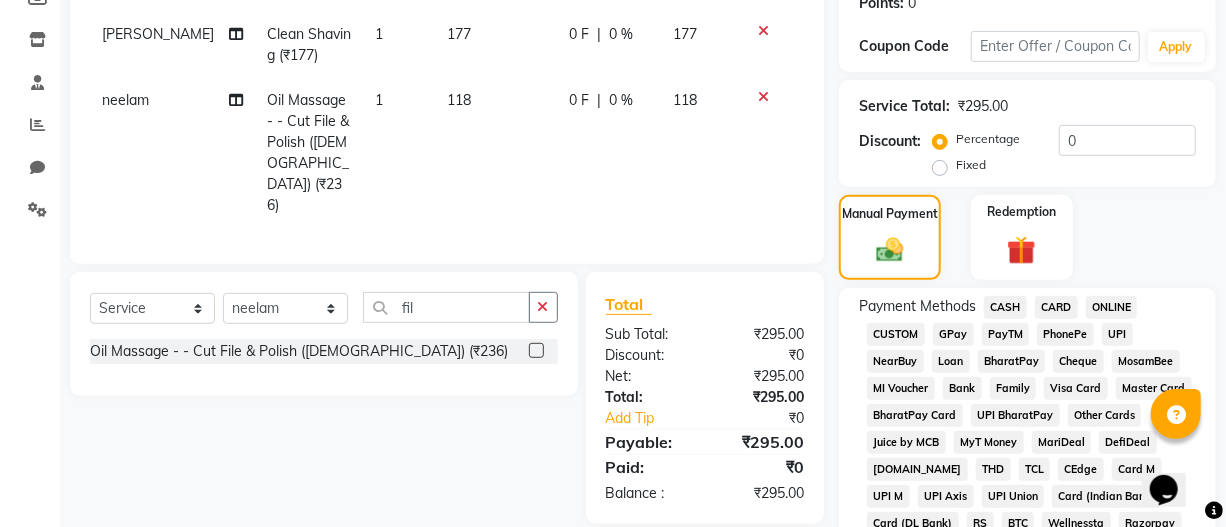 scroll, scrollTop: 500, scrollLeft: 0, axis: vertical 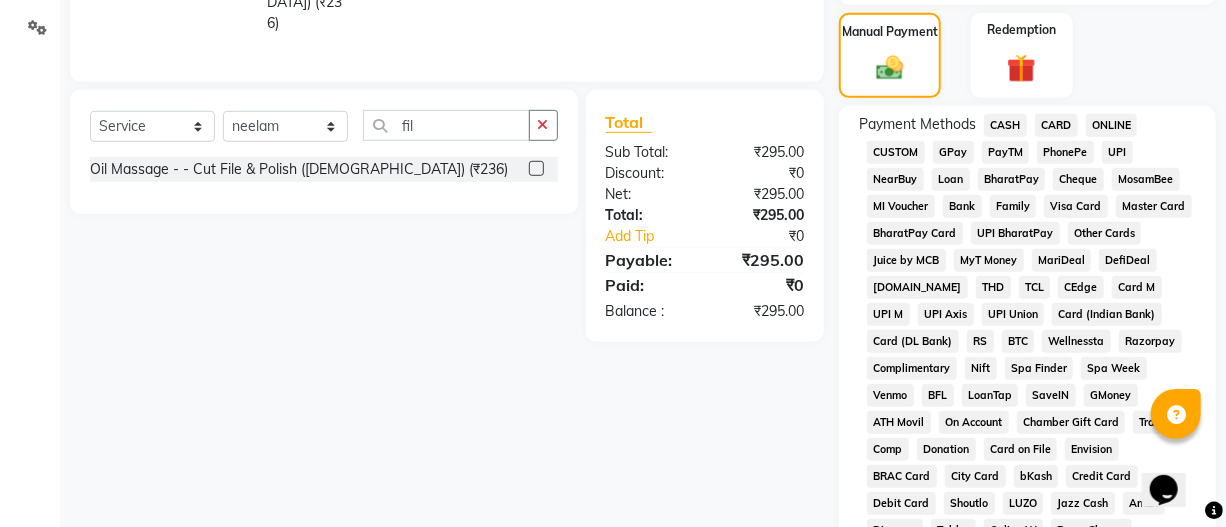 click on "GPay" 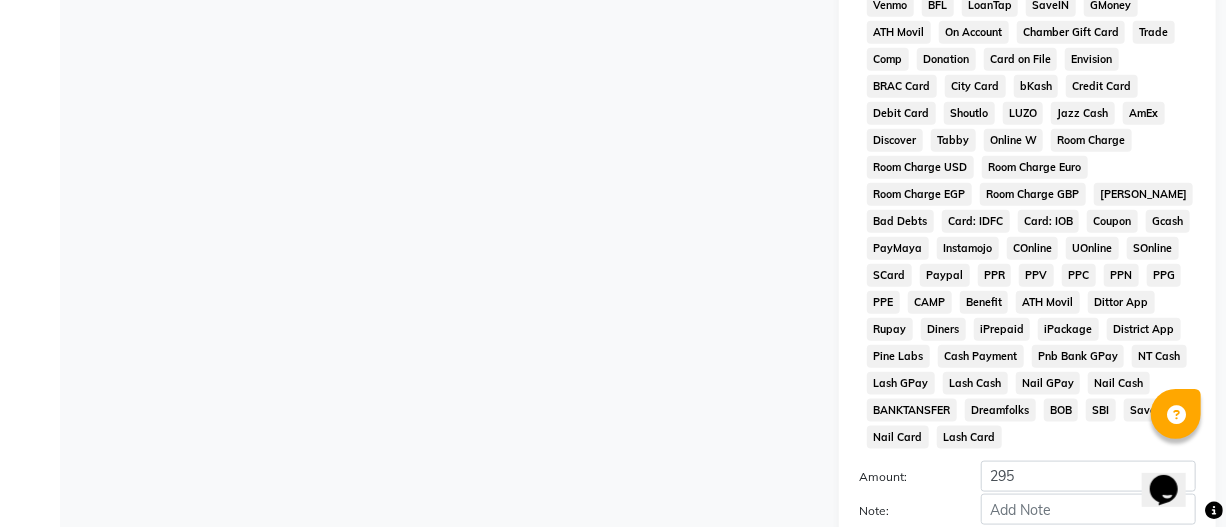 scroll, scrollTop: 1076, scrollLeft: 0, axis: vertical 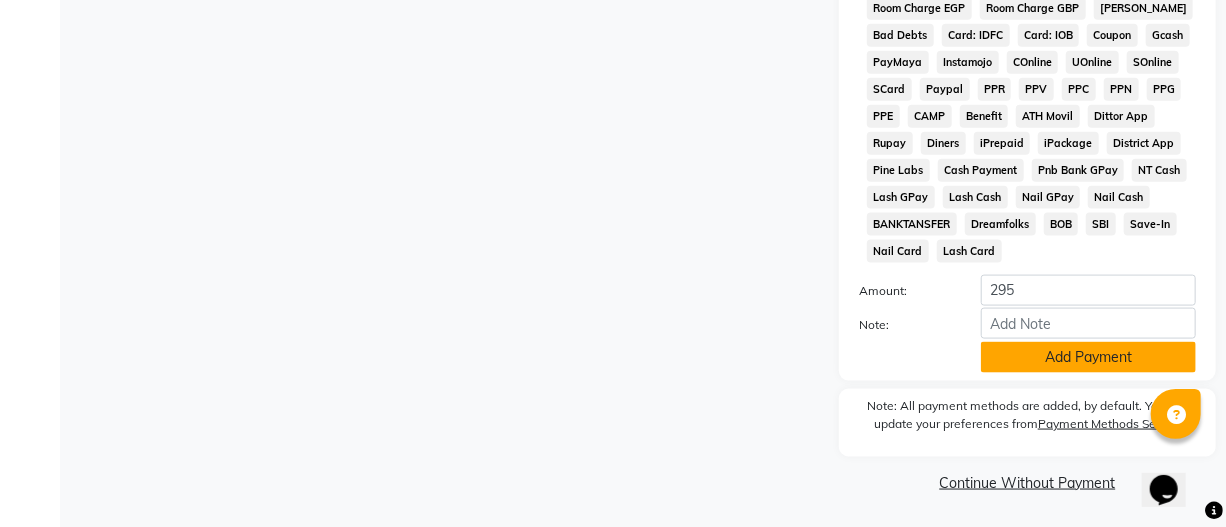 click on "Add Payment" 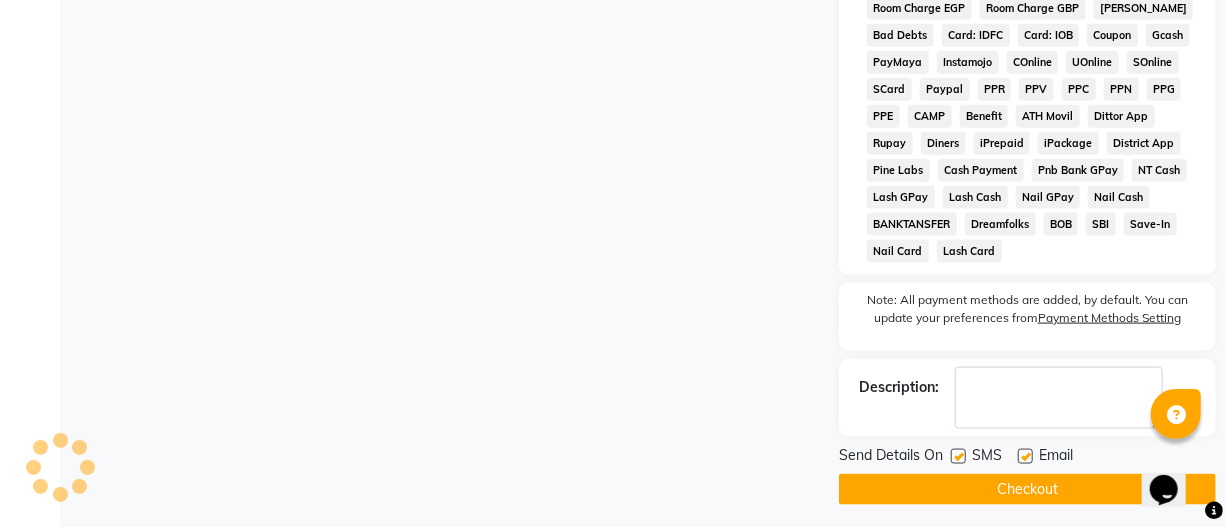 scroll, scrollTop: 1082, scrollLeft: 0, axis: vertical 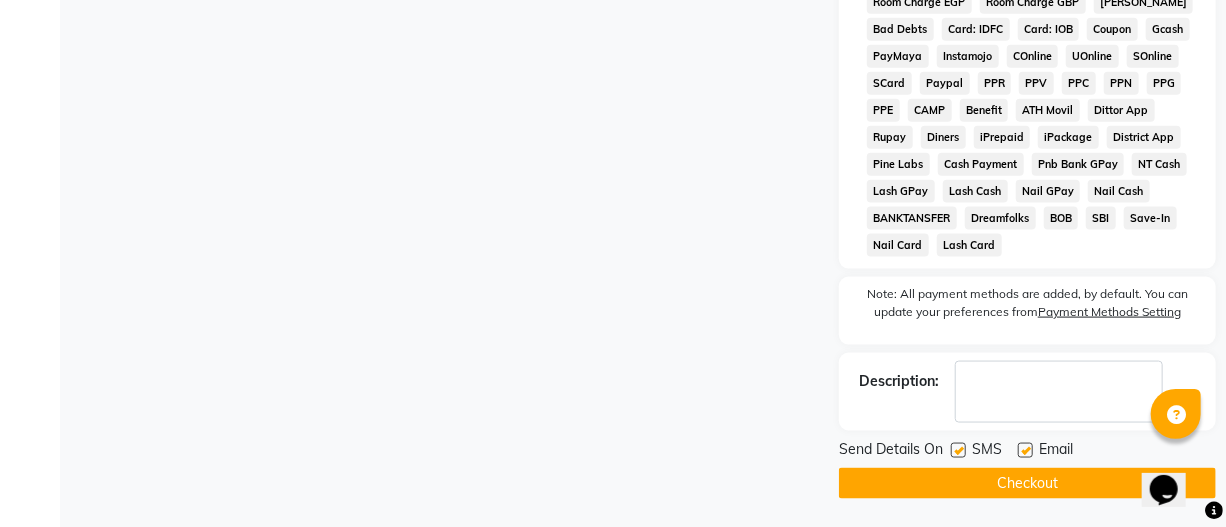 click on "Checkout" 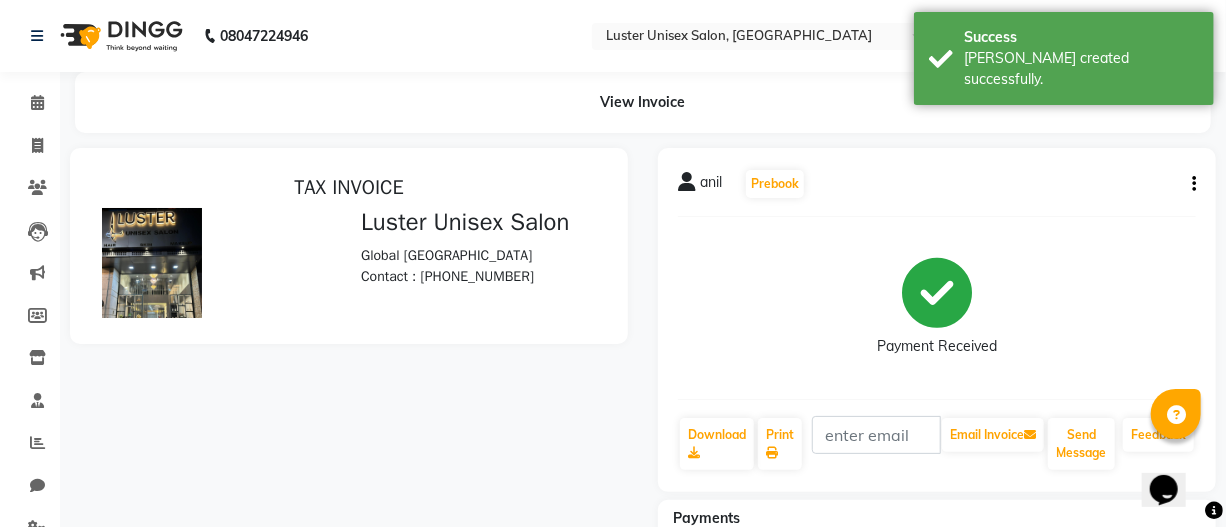 scroll, scrollTop: 0, scrollLeft: 0, axis: both 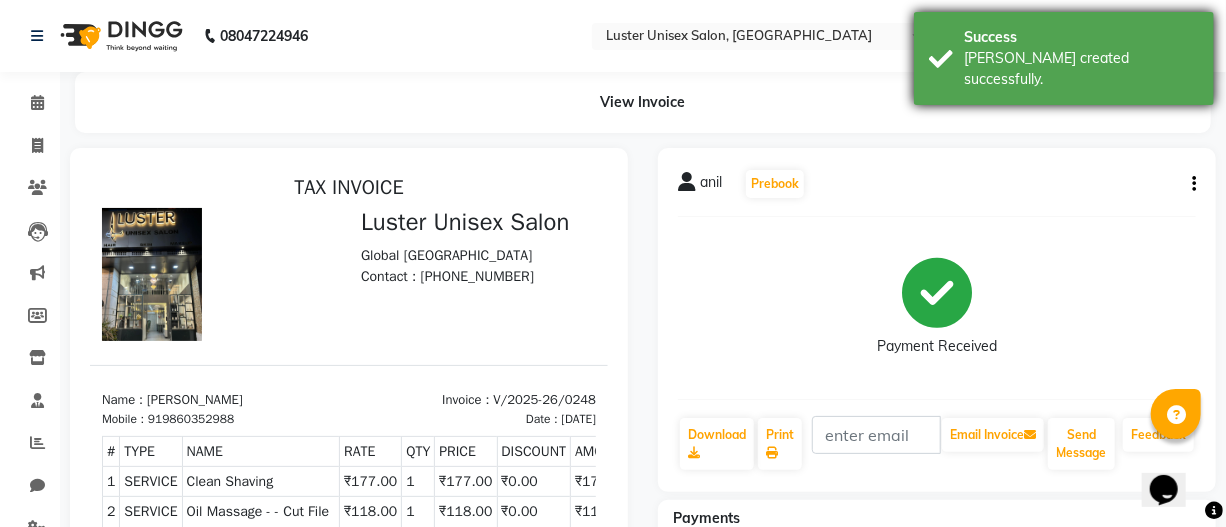 click on "[PERSON_NAME] created successfully." at bounding box center (1081, 69) 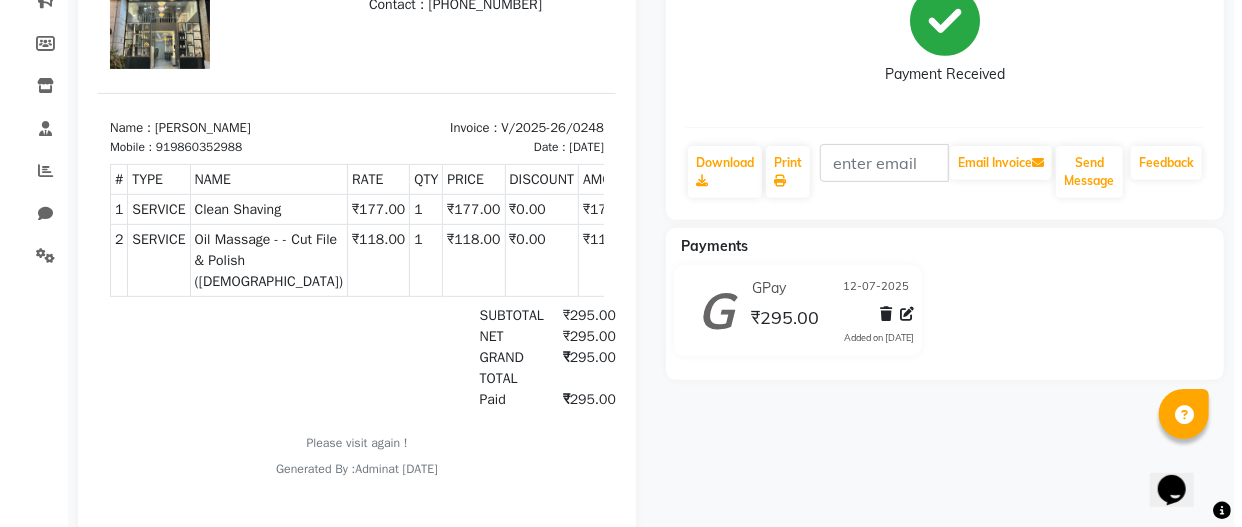 scroll, scrollTop: 0, scrollLeft: 0, axis: both 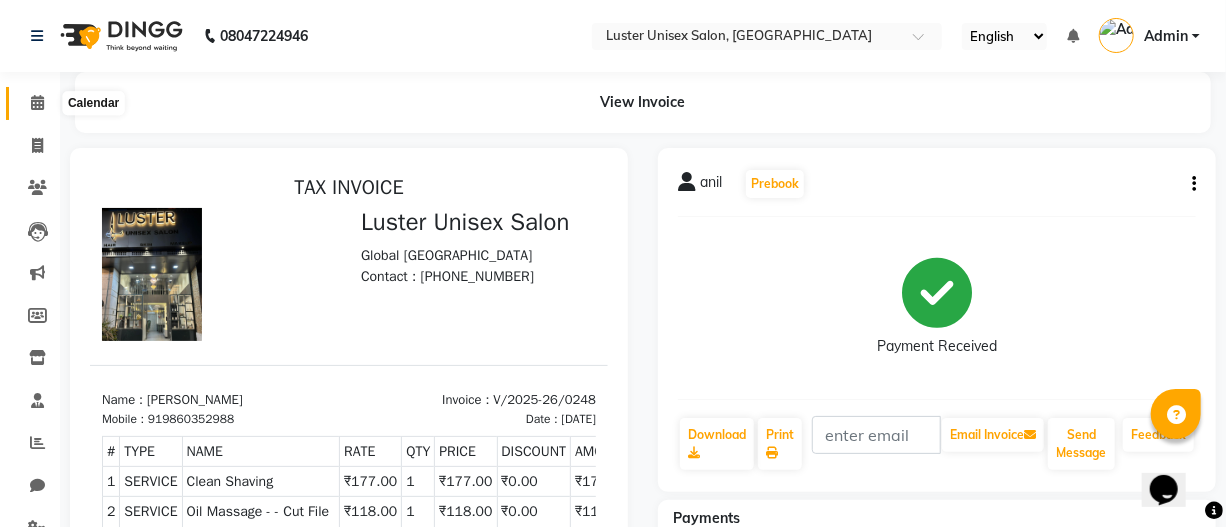 click 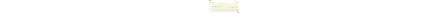 scroll, scrollTop: 916, scrollLeft: 0, axis: vertical 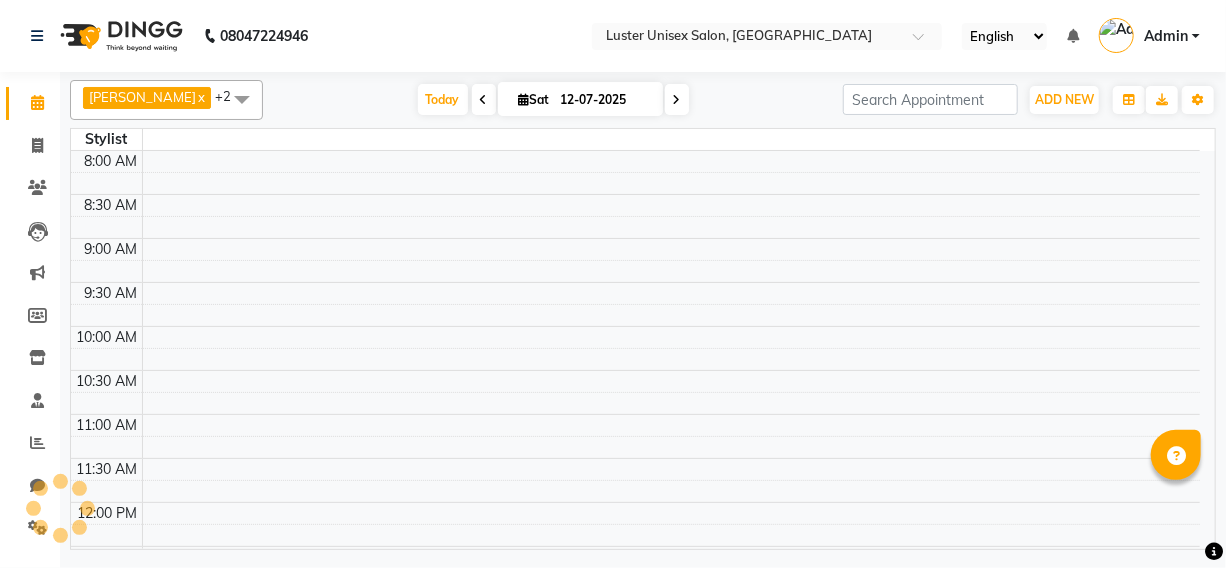 select on "en" 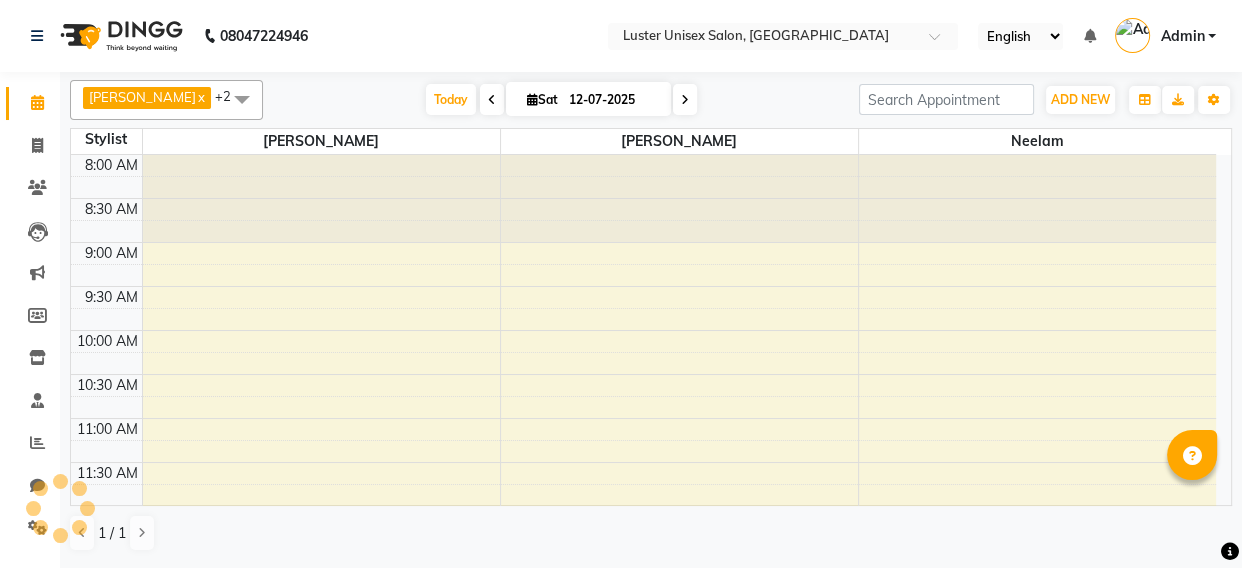 scroll, scrollTop: 0, scrollLeft: 0, axis: both 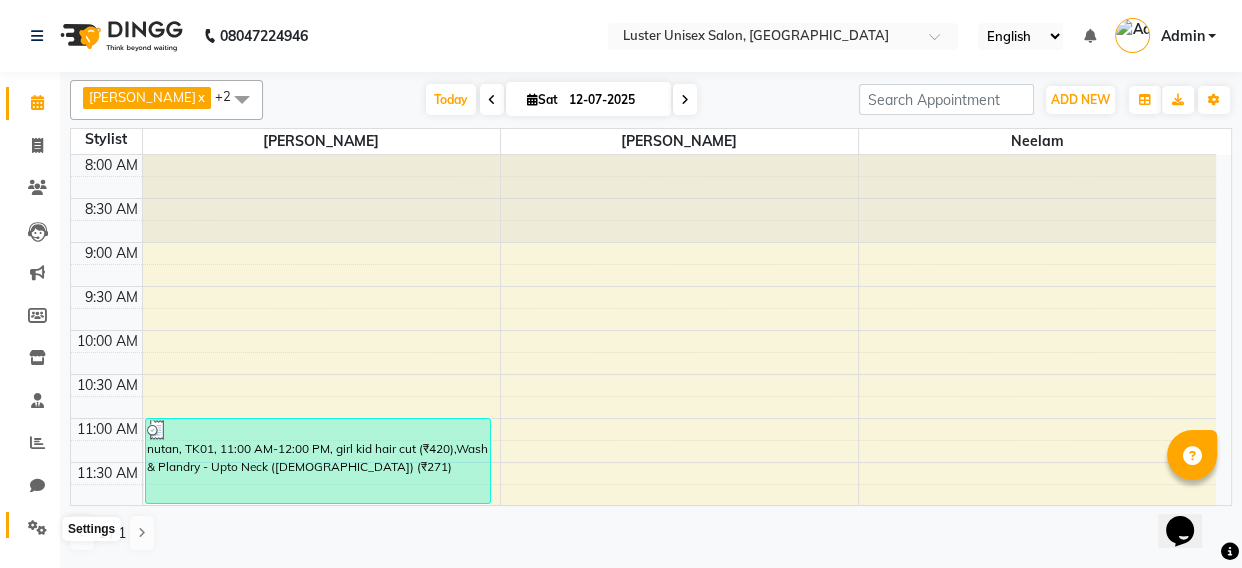 click 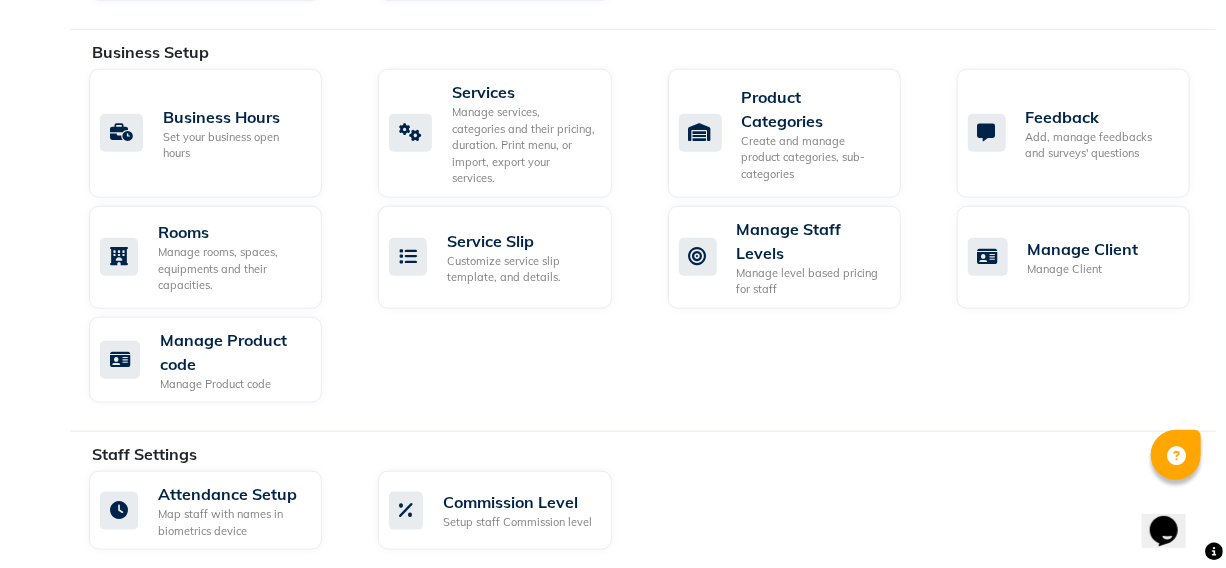 scroll, scrollTop: 818, scrollLeft: 0, axis: vertical 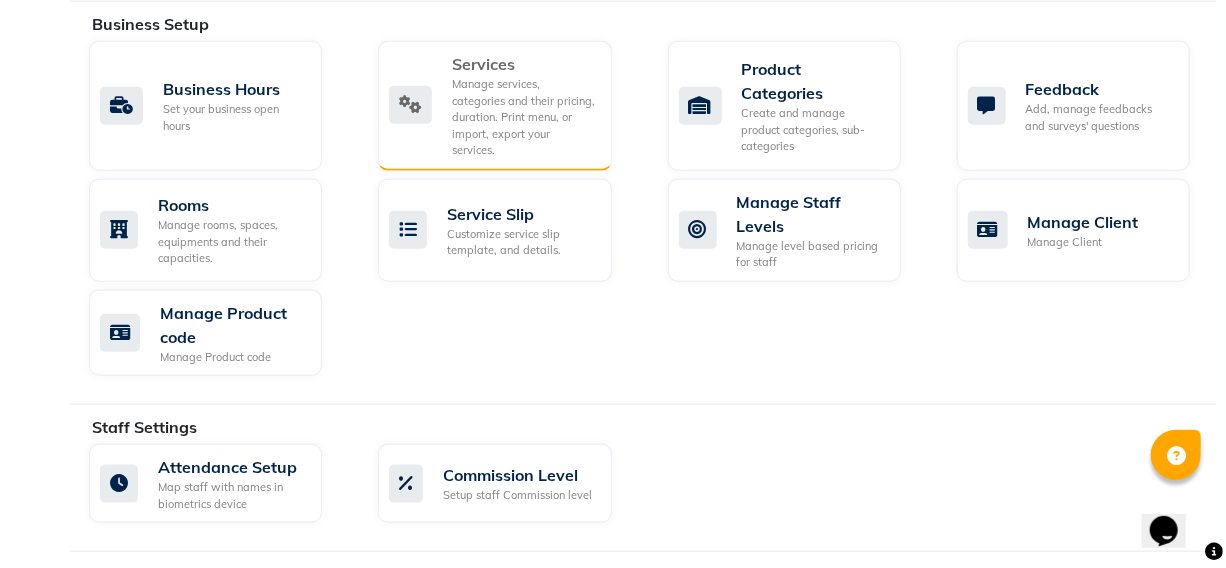 click on "Services" 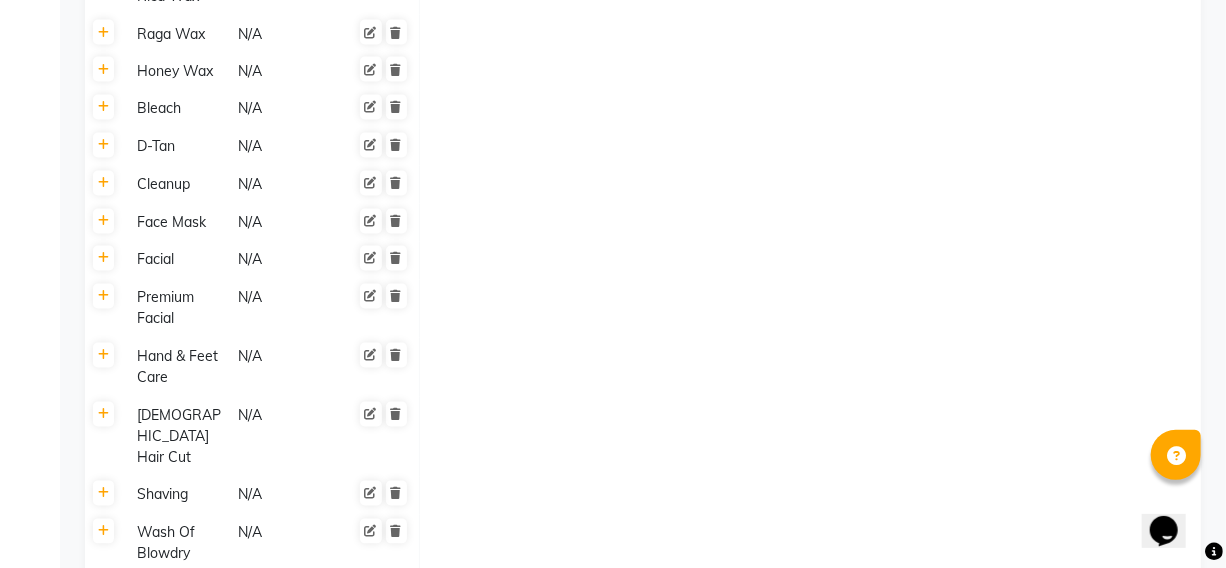 scroll, scrollTop: 1582, scrollLeft: 0, axis: vertical 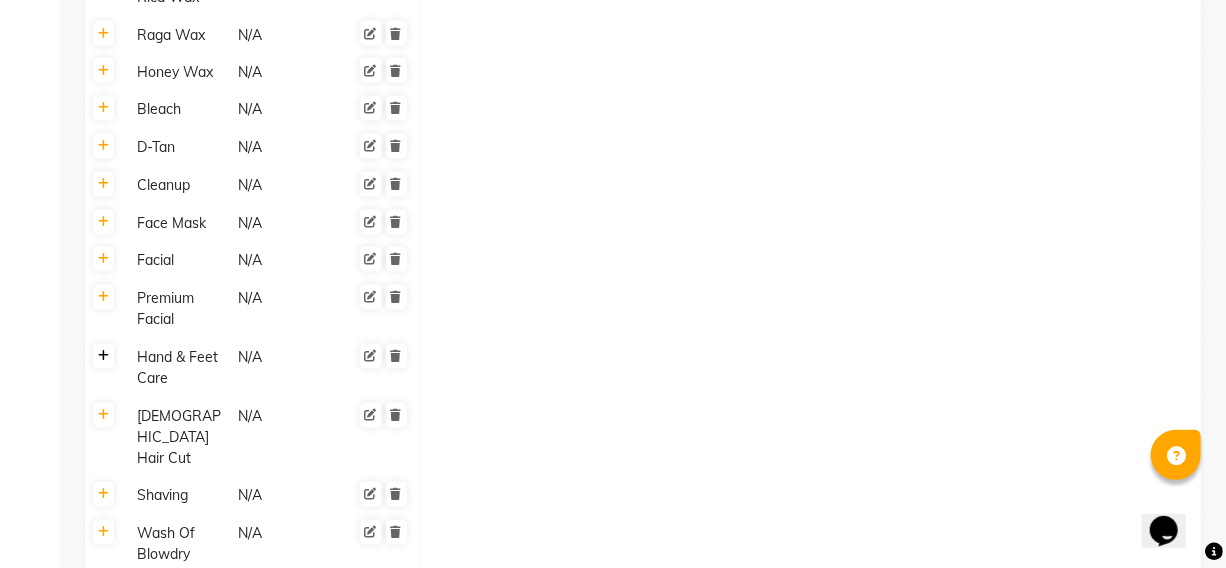 click 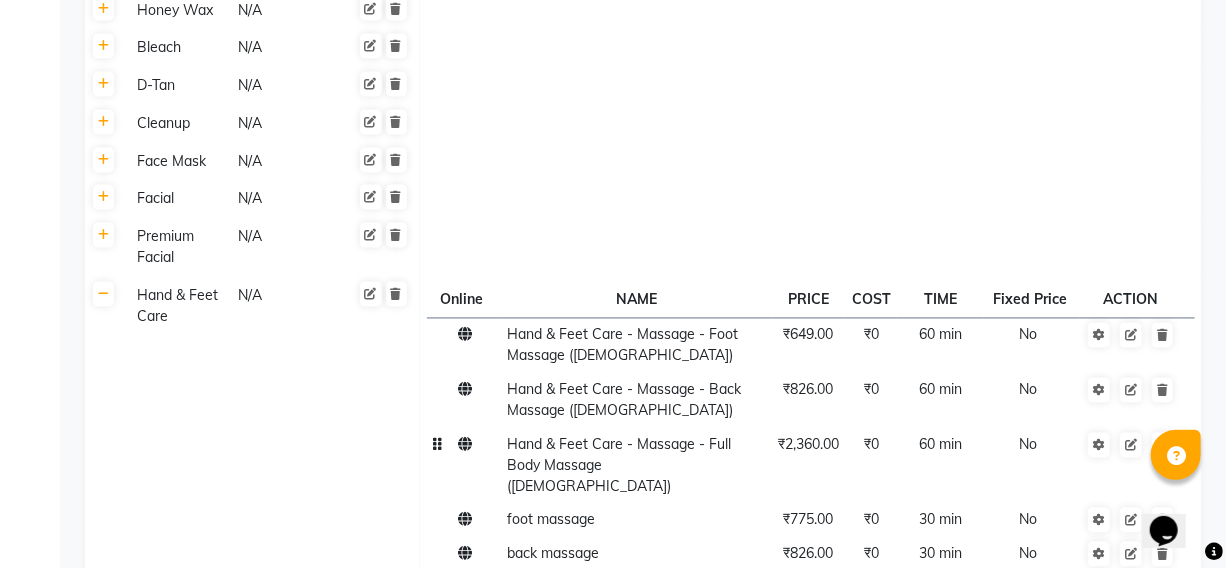 scroll, scrollTop: 1764, scrollLeft: 0, axis: vertical 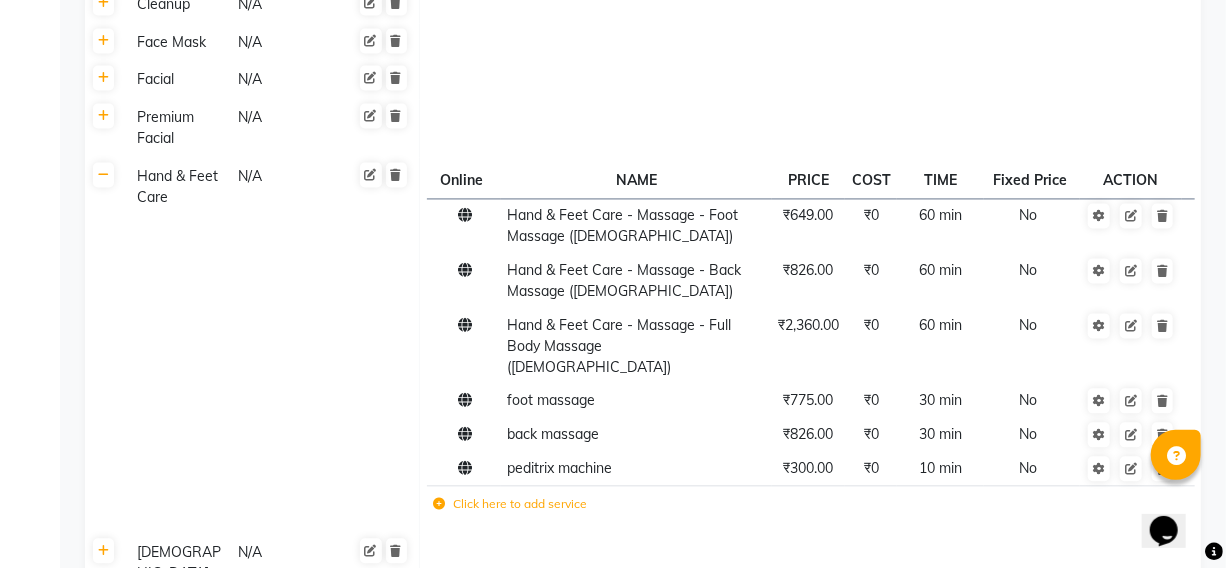click on "Click here to add service" 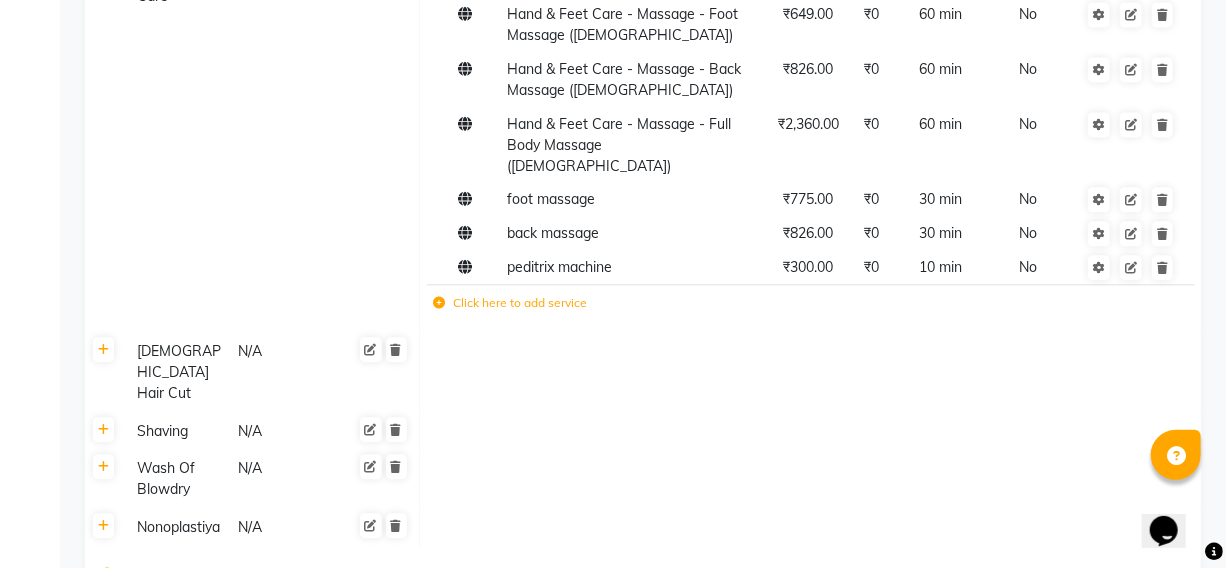 scroll, scrollTop: 1970, scrollLeft: 0, axis: vertical 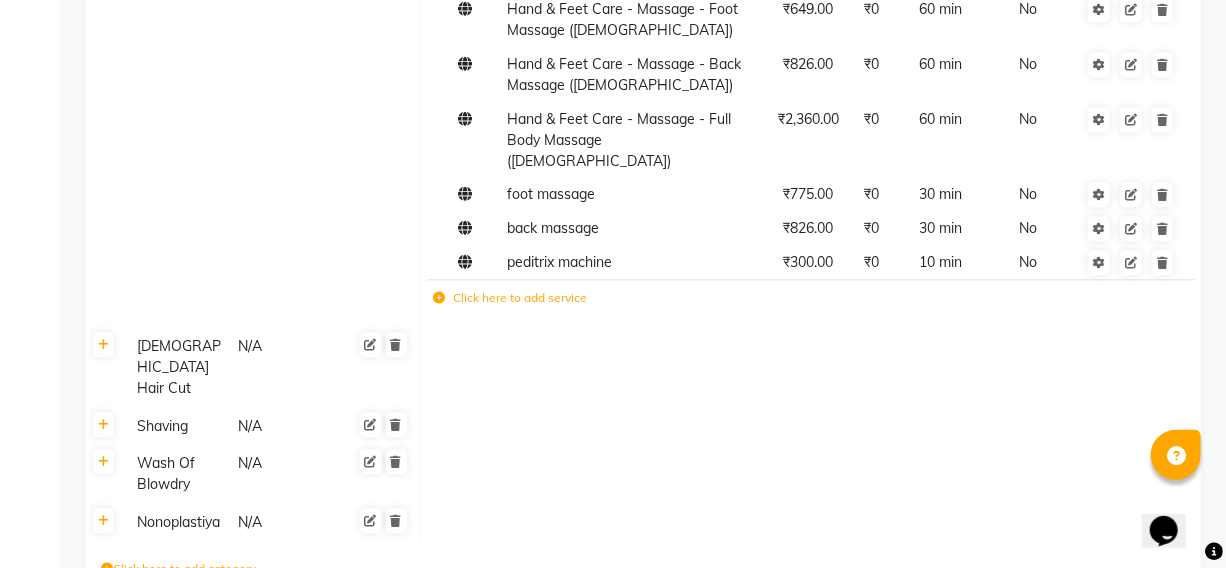click on "Click here to add service" 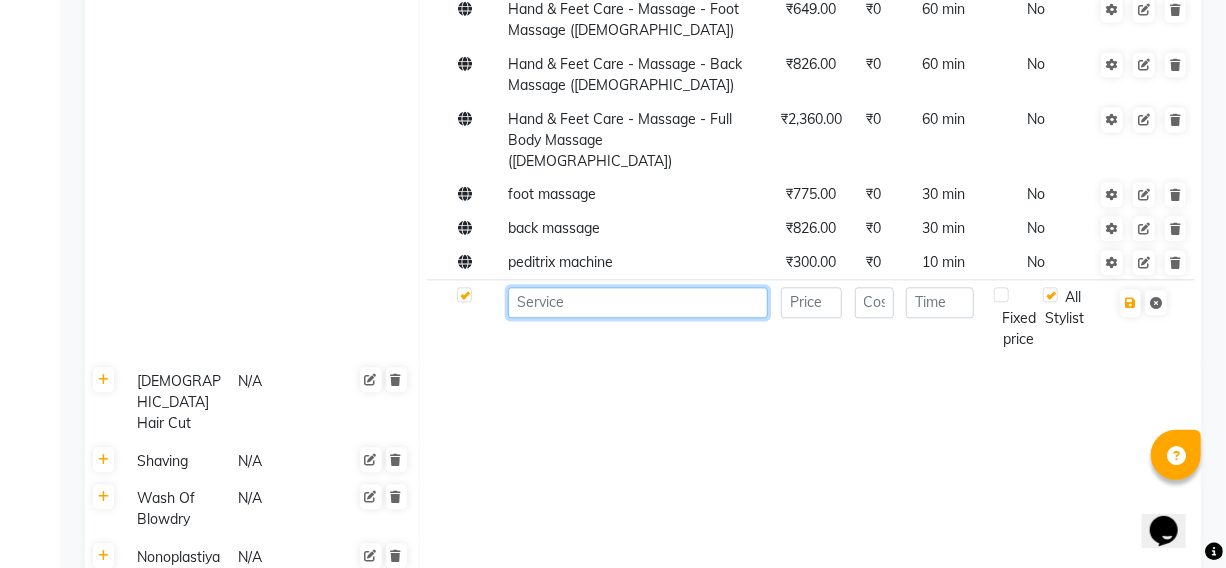 click 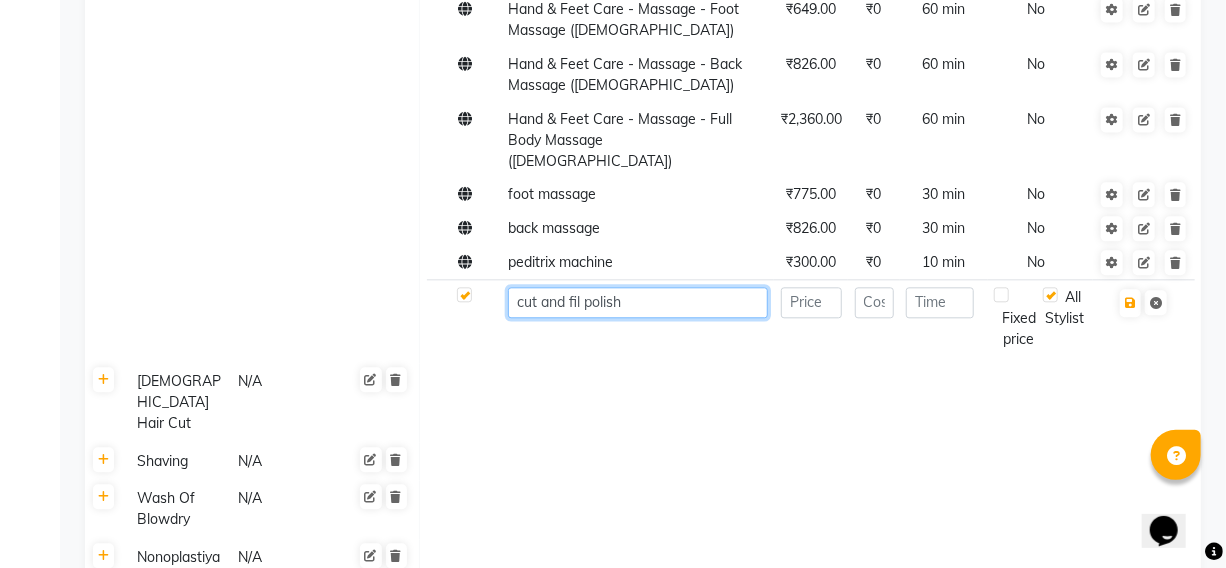 type on "cut and fil polish" 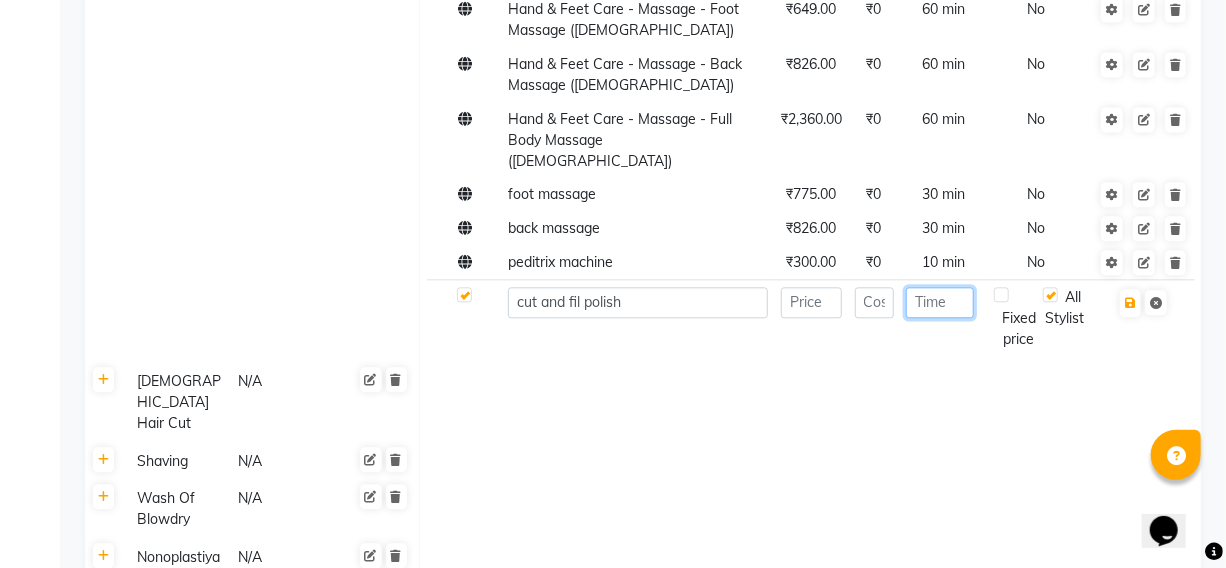click 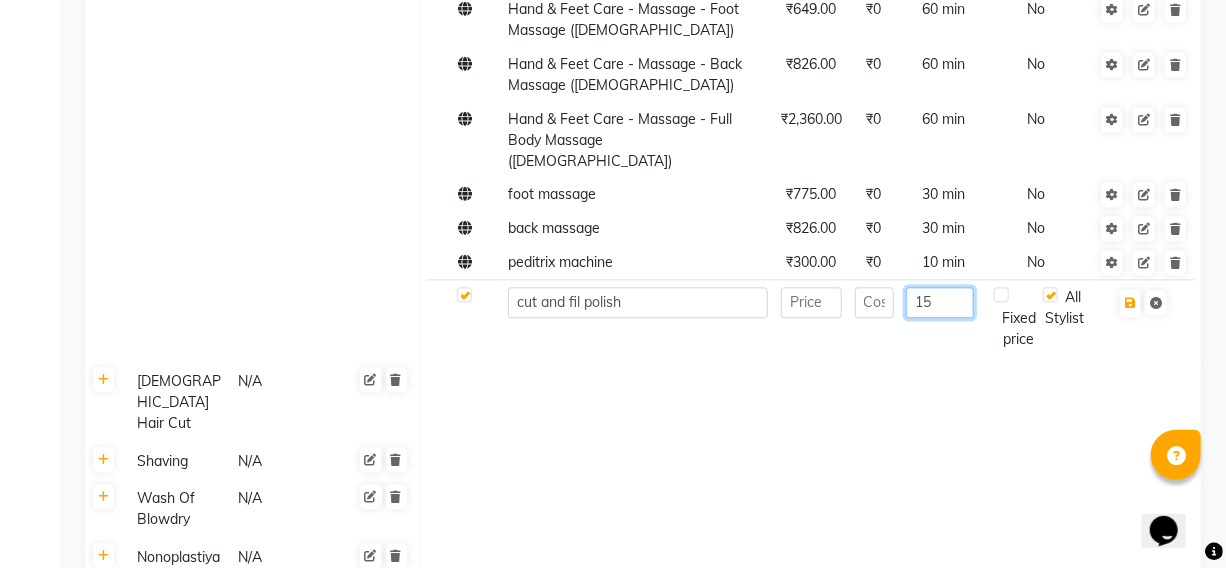 type on "15" 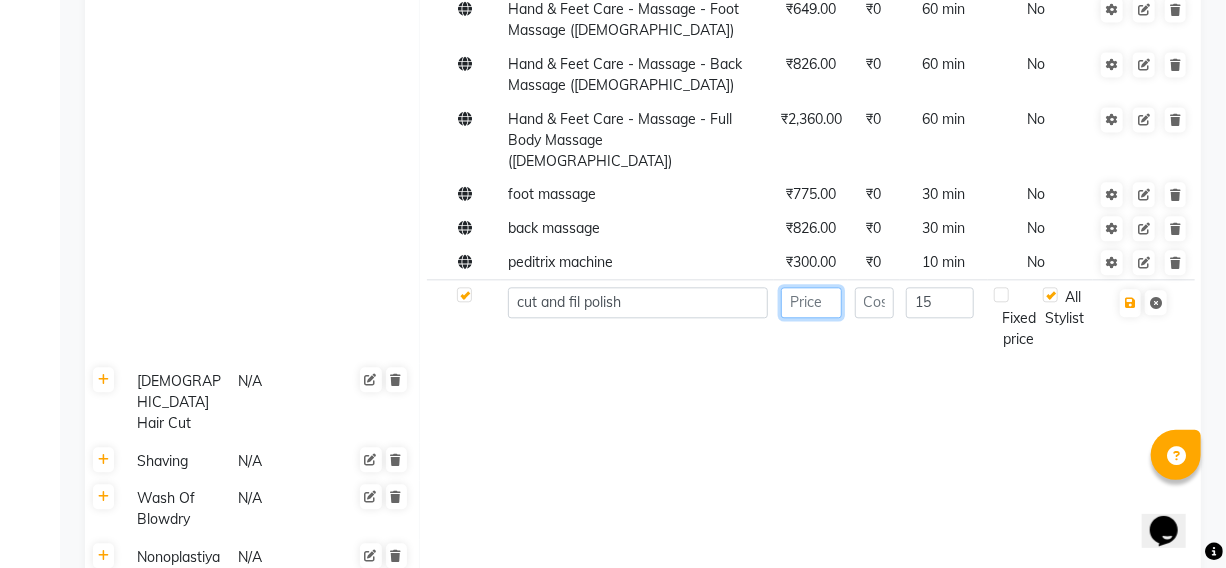 click 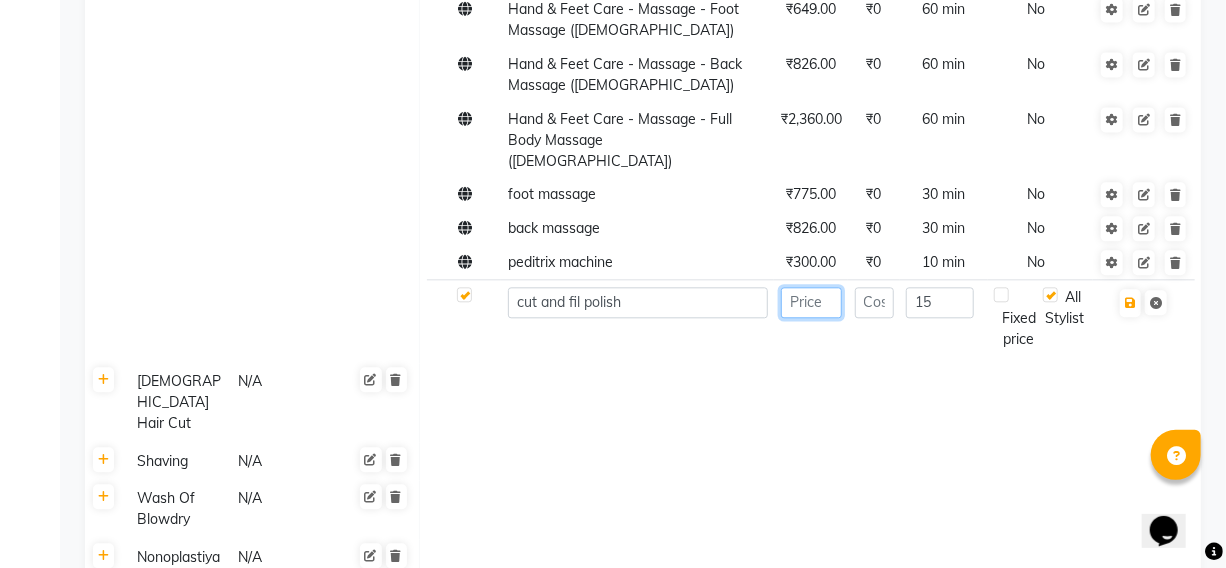 type on "1" 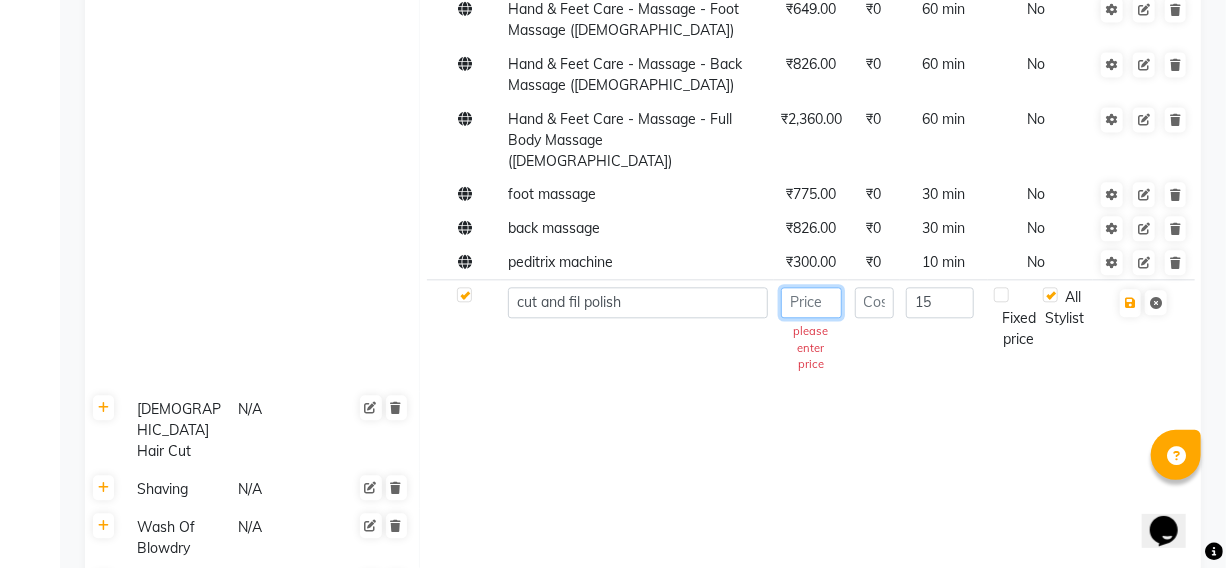type on "1" 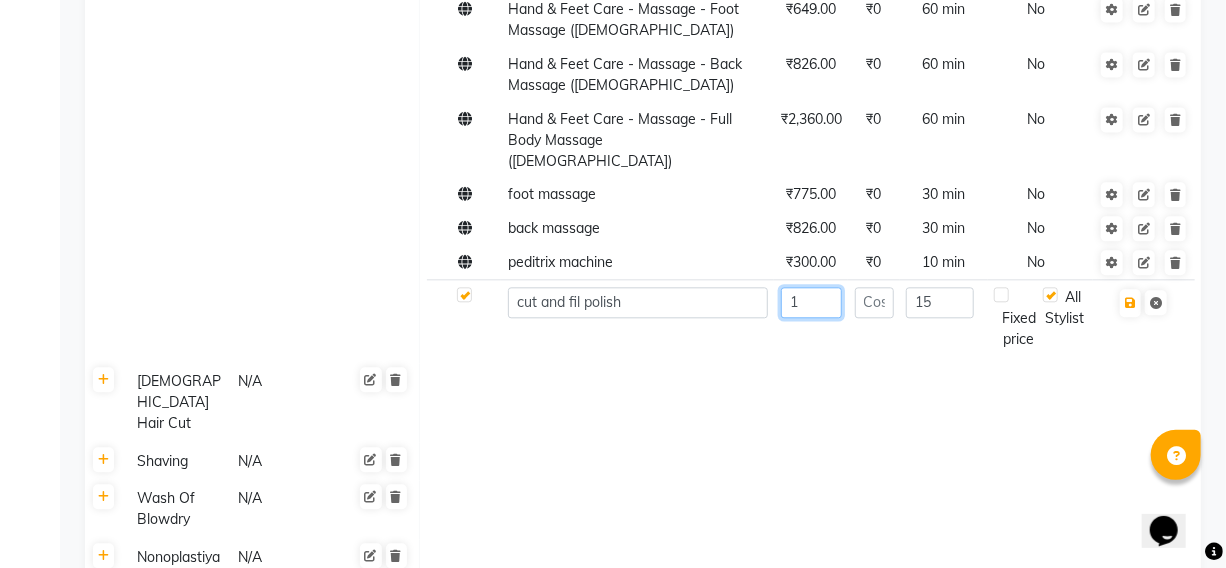 click on "1" 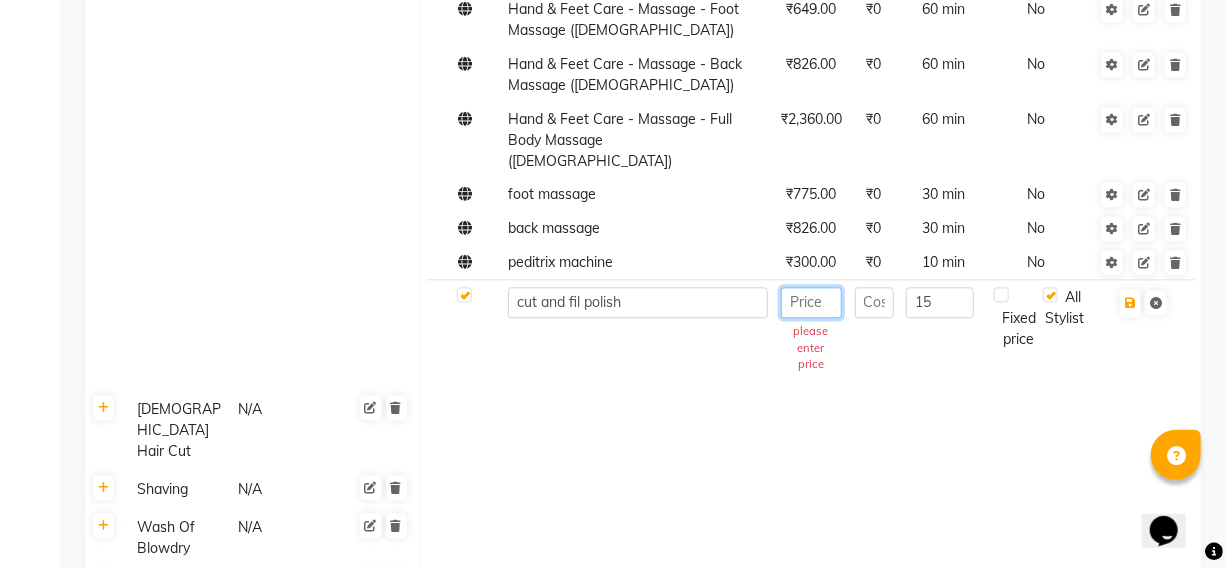 type on "1" 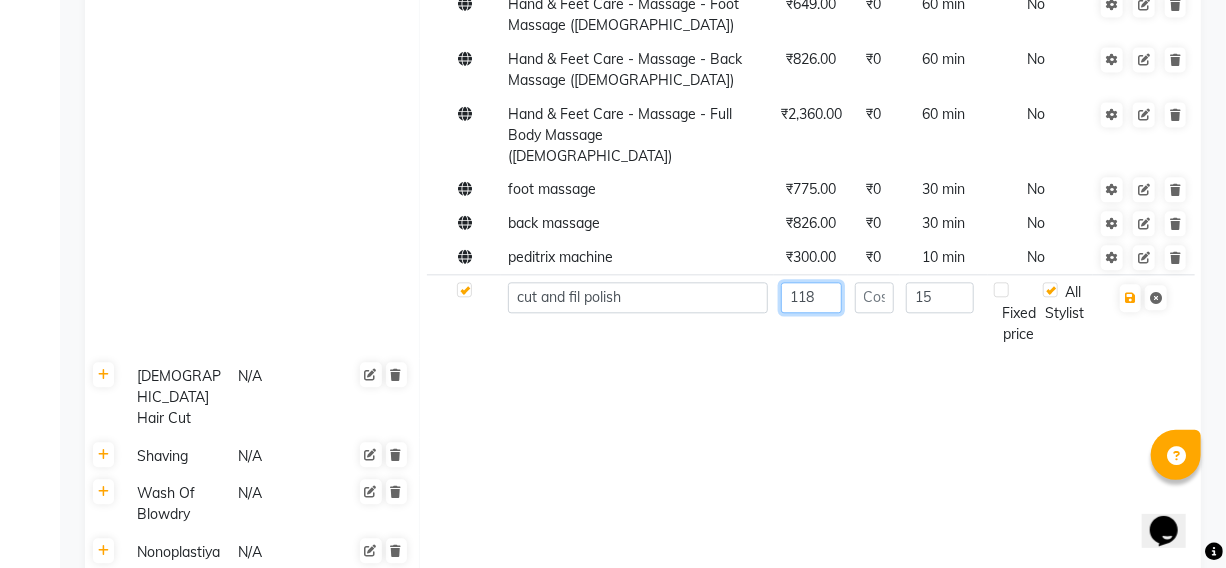 scroll, scrollTop: 2005, scrollLeft: 0, axis: vertical 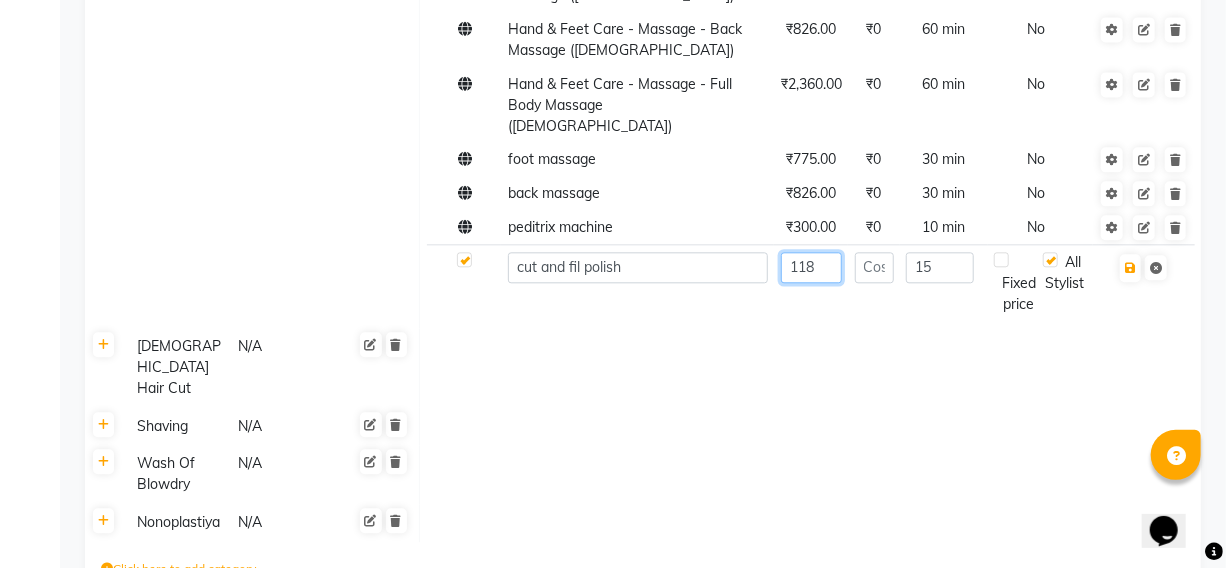 type on "118" 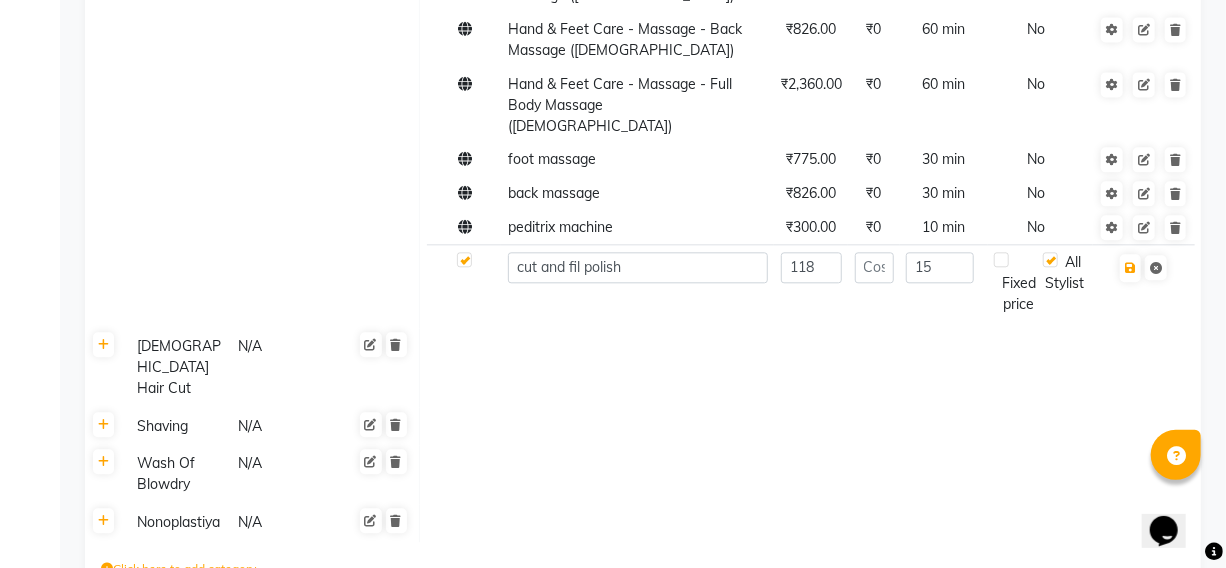 drag, startPoint x: 626, startPoint y: 488, endPoint x: 626, endPoint y: 506, distance: 18 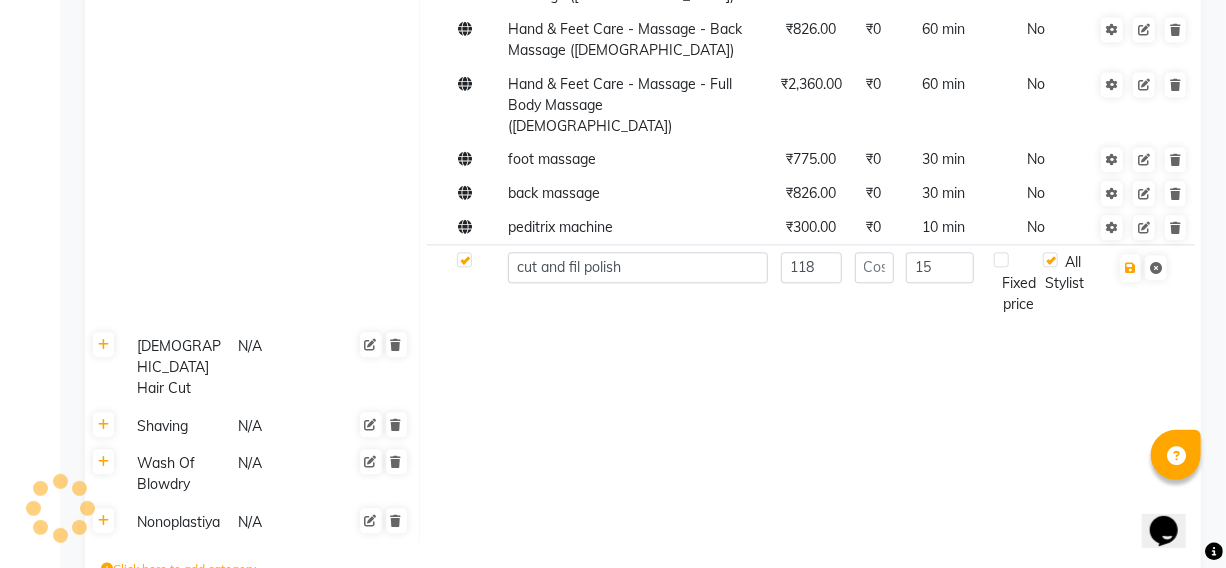 click on "Save Changes" 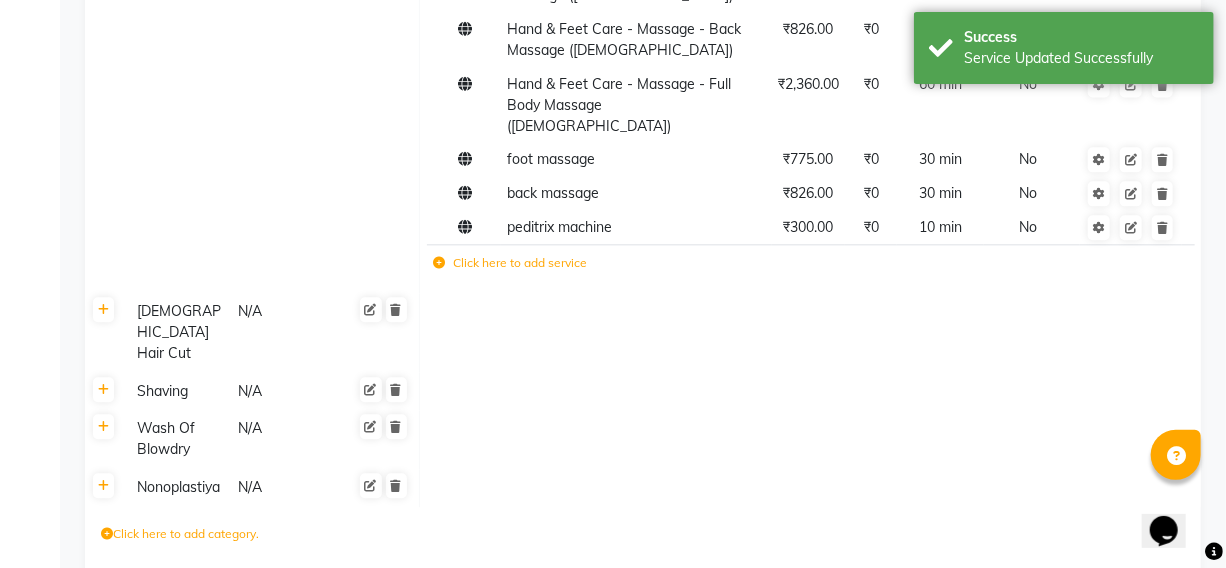 scroll, scrollTop: 1970, scrollLeft: 0, axis: vertical 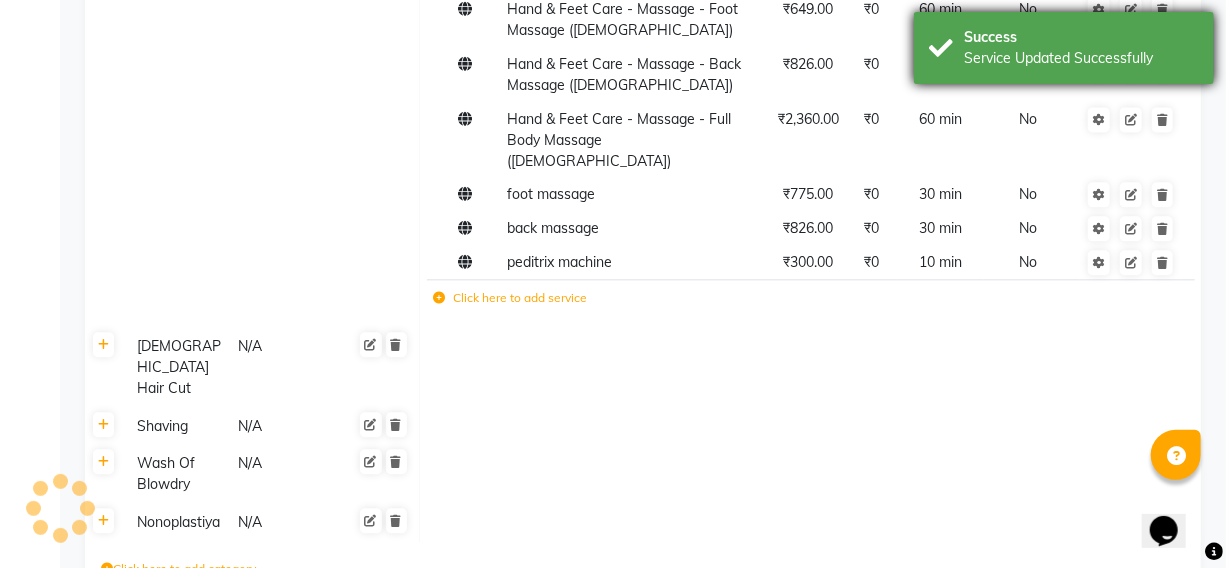 click on "Service Updated Successfully" at bounding box center (1081, 58) 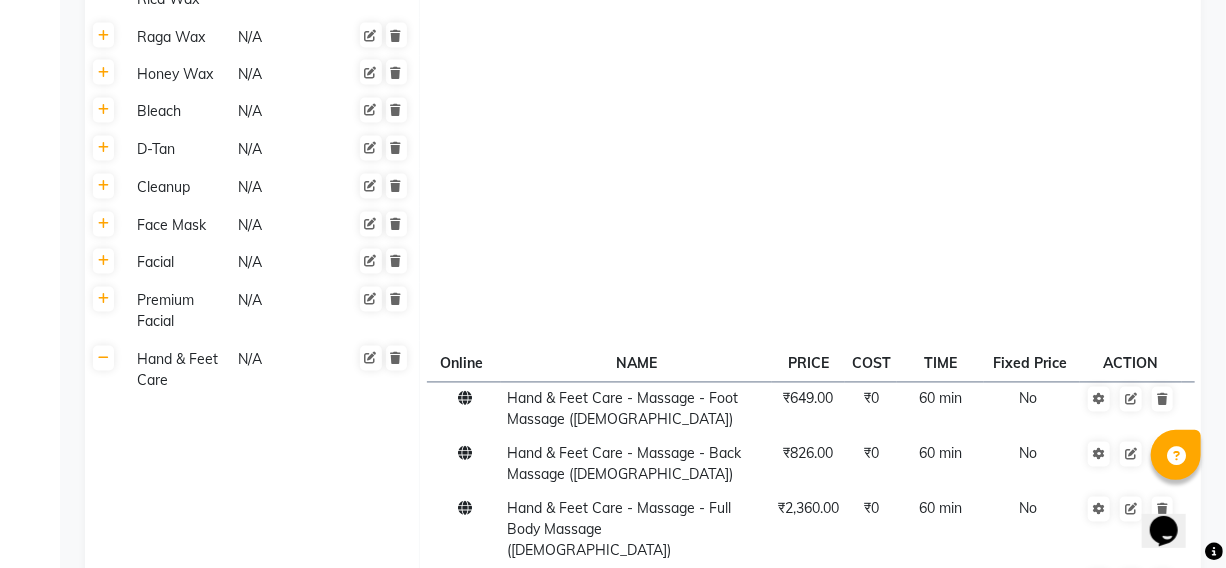 scroll, scrollTop: 1516, scrollLeft: 0, axis: vertical 